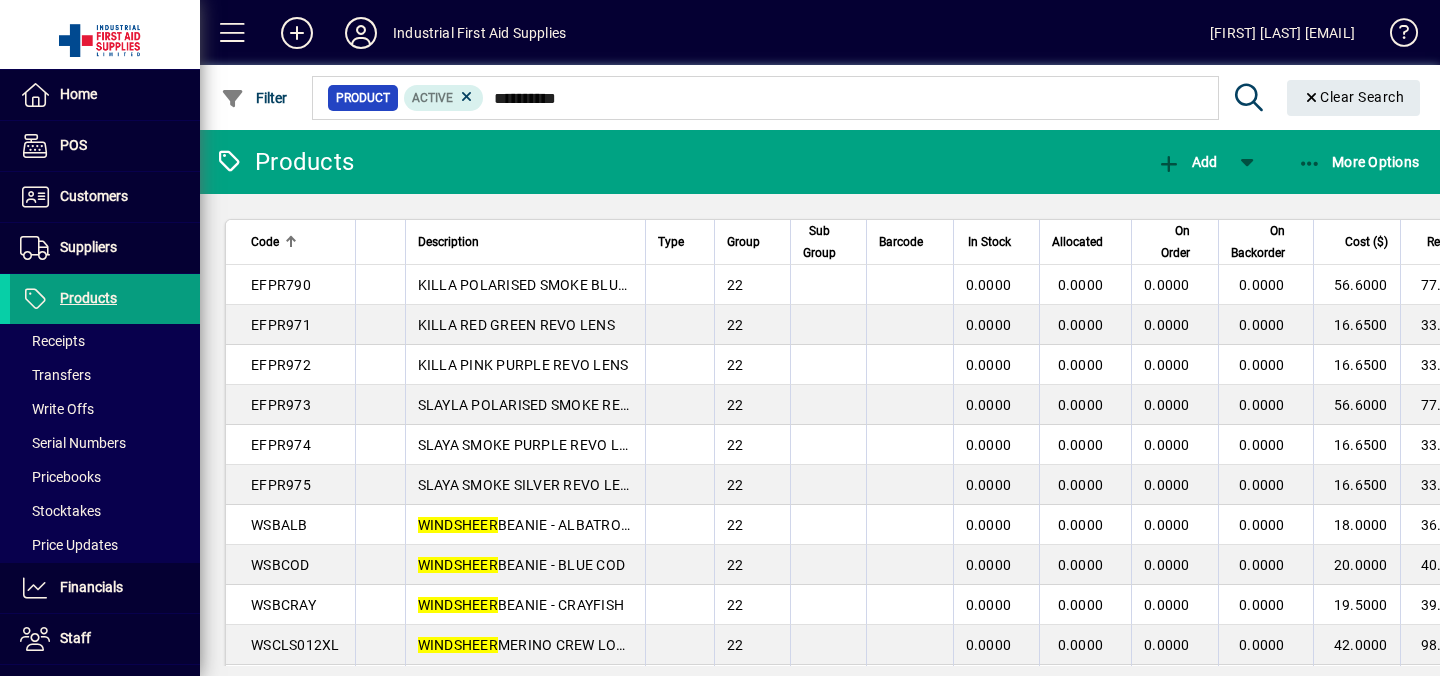 scroll, scrollTop: 0, scrollLeft: 0, axis: both 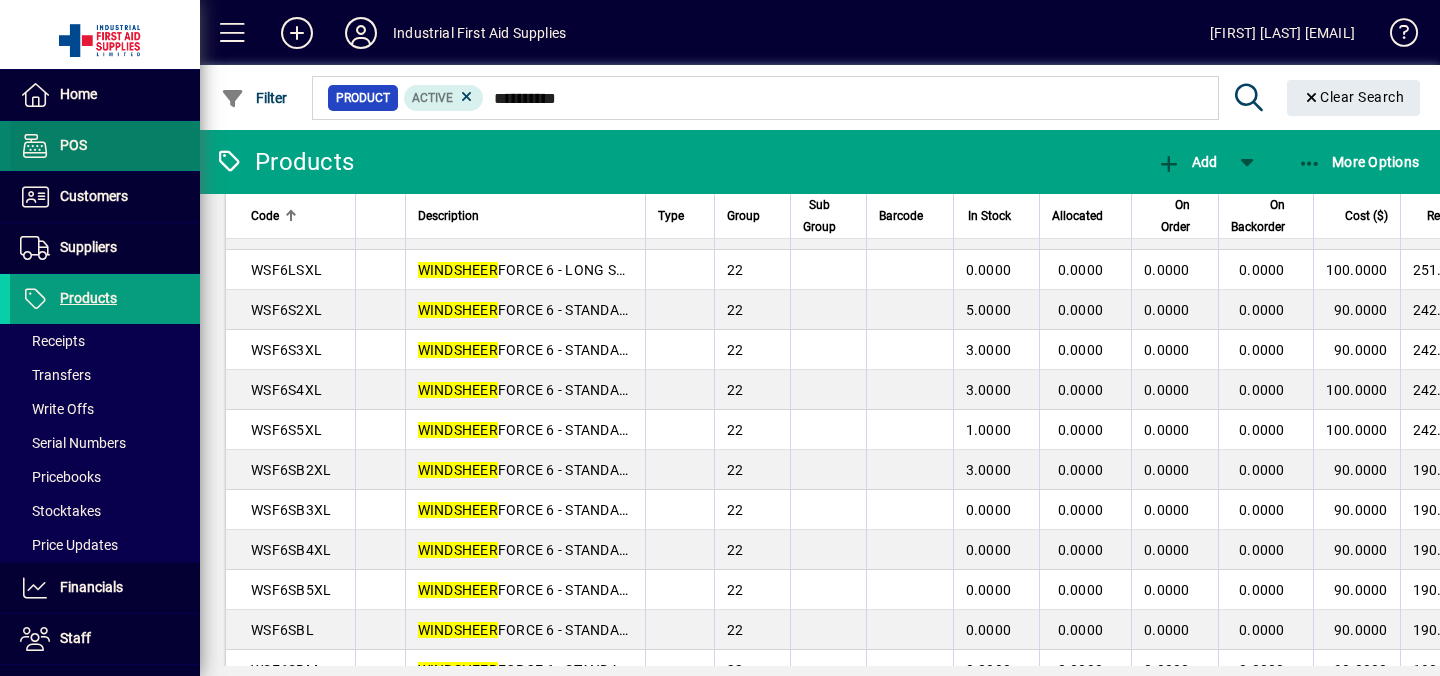 click on "POS" at bounding box center [73, 145] 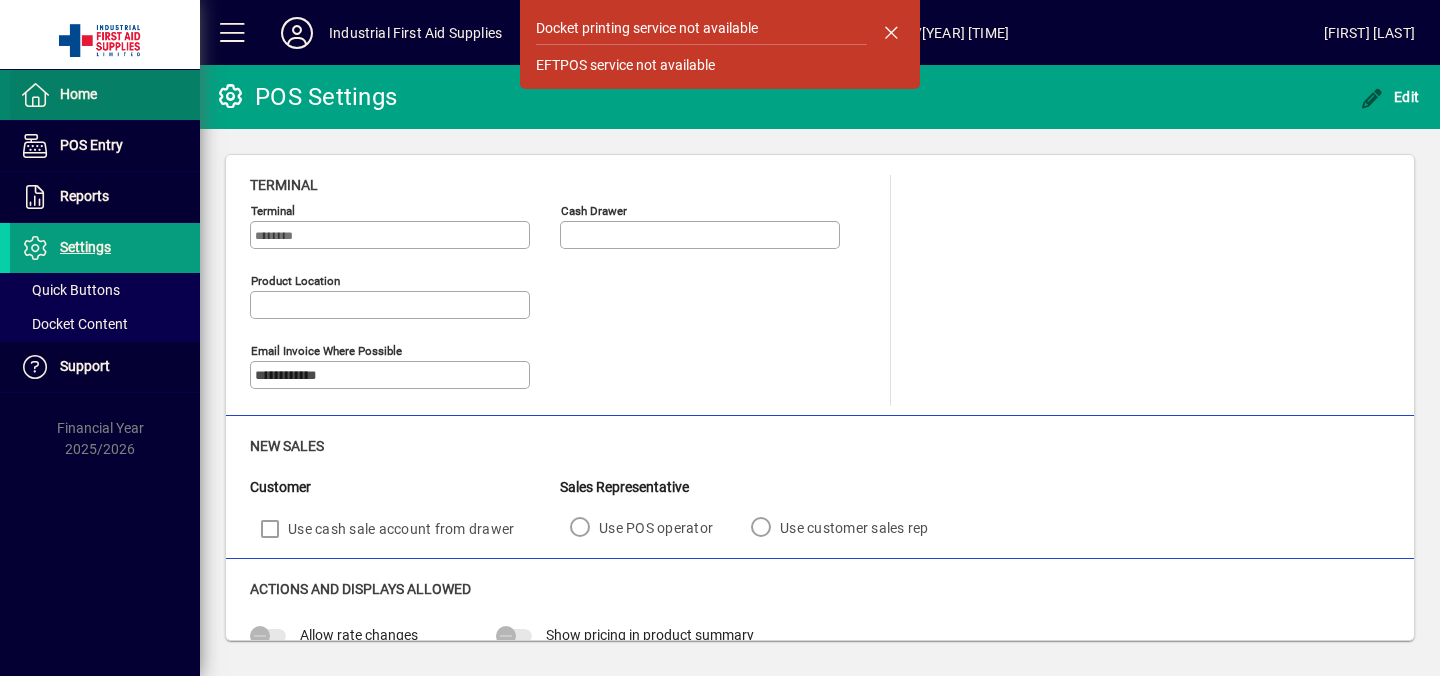 click on "Home" at bounding box center [78, 94] 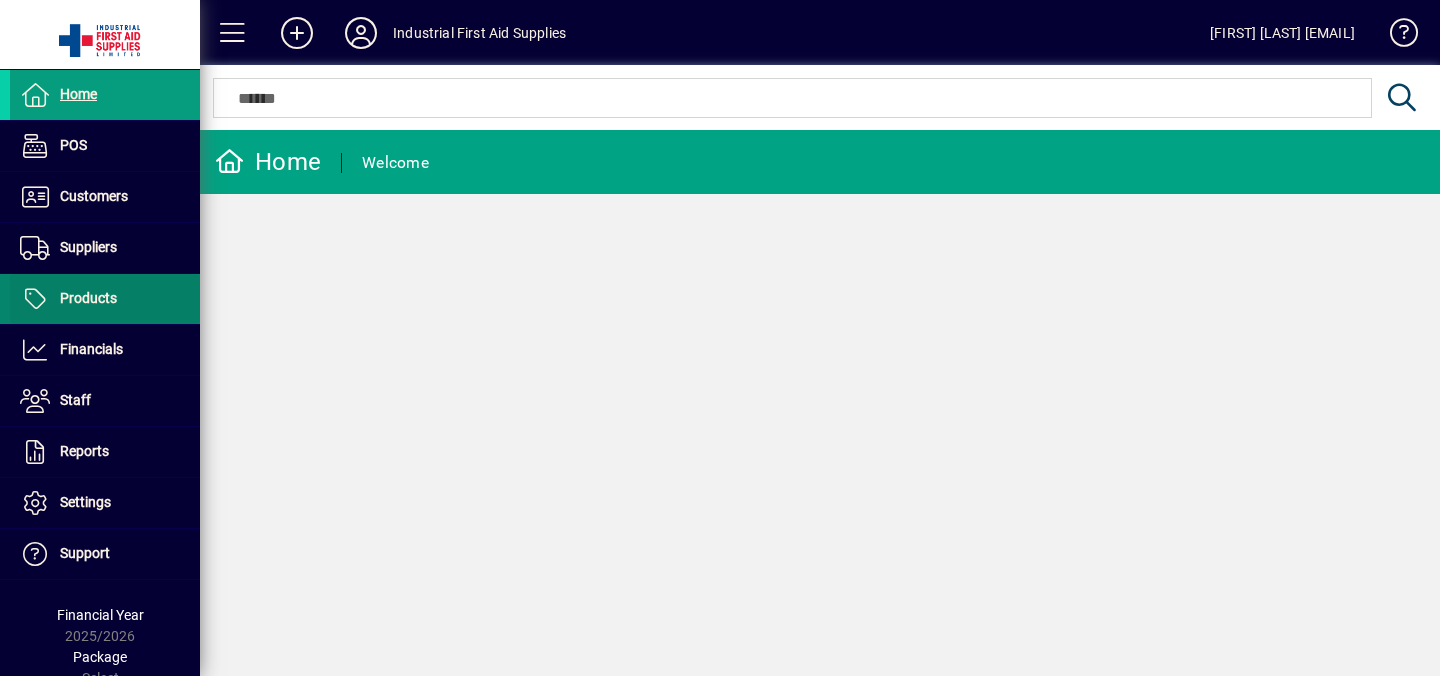 scroll, scrollTop: 13, scrollLeft: 0, axis: vertical 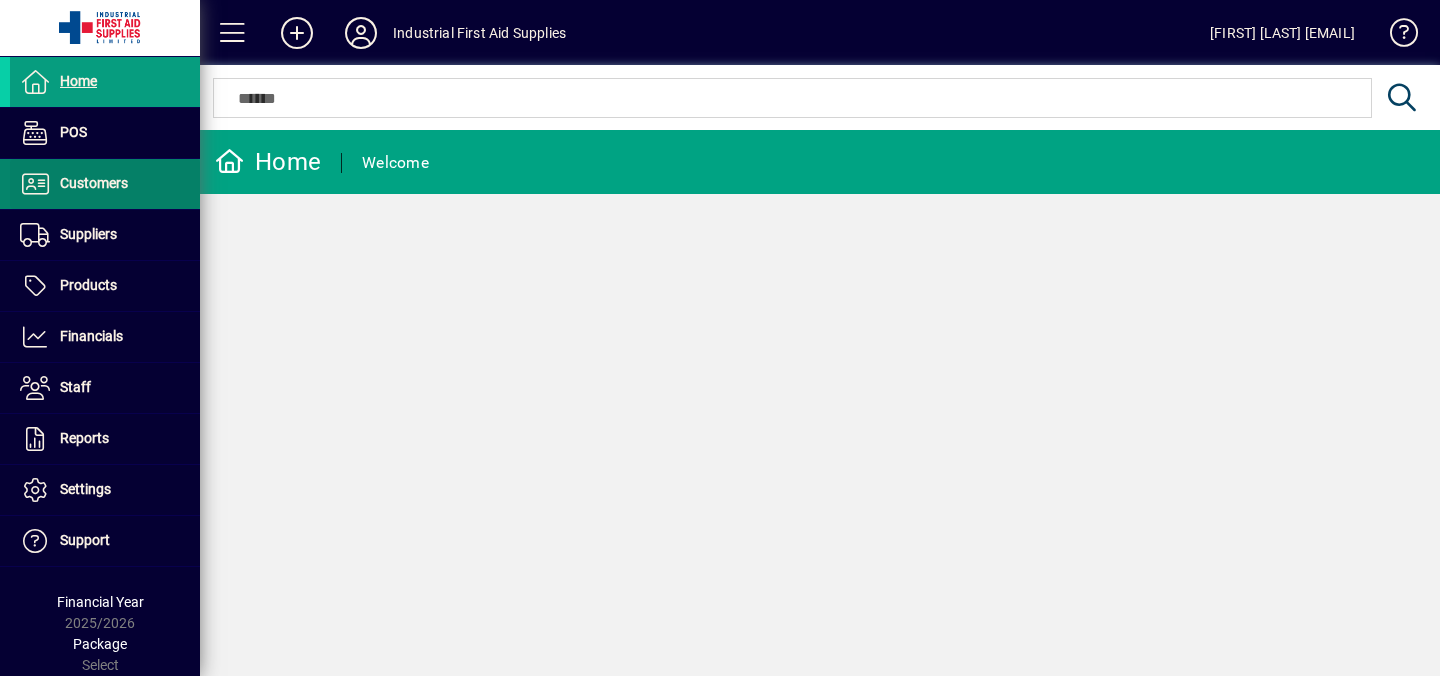click on "Customers" at bounding box center [94, 183] 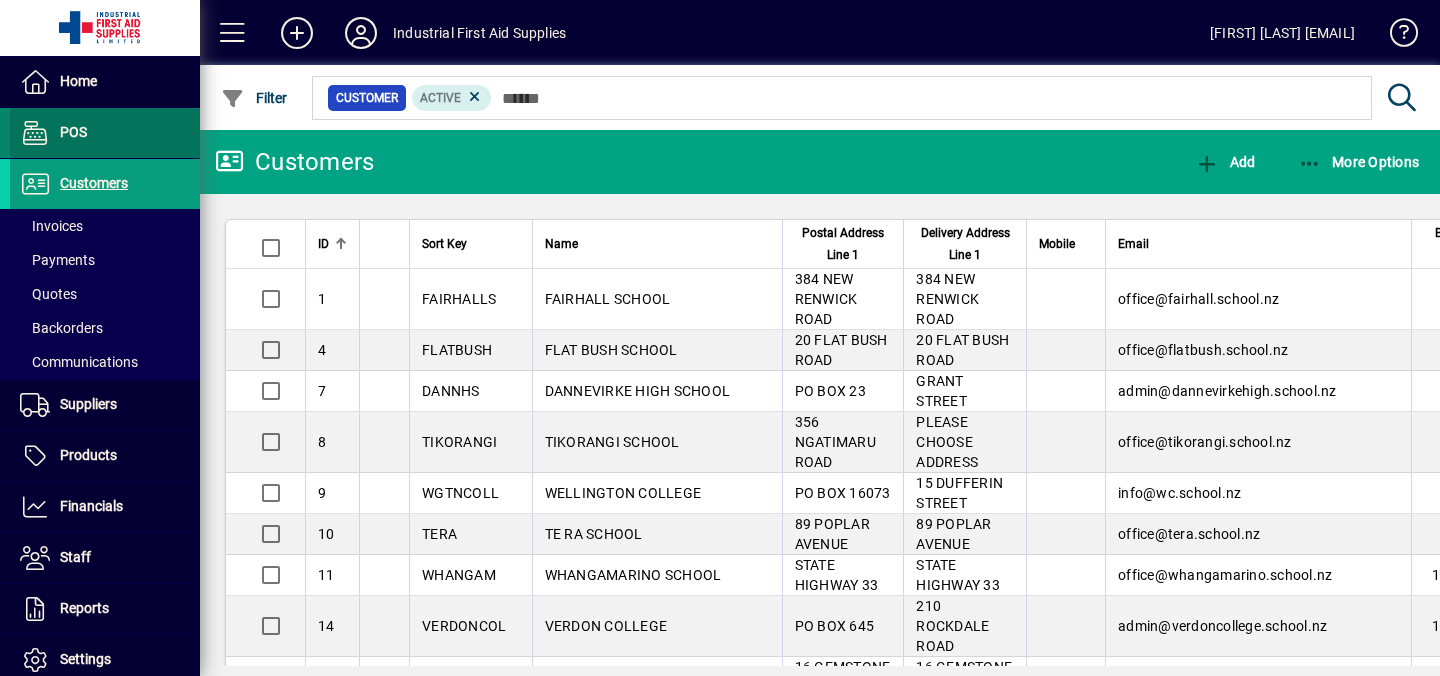 click at bounding box center [105, 133] 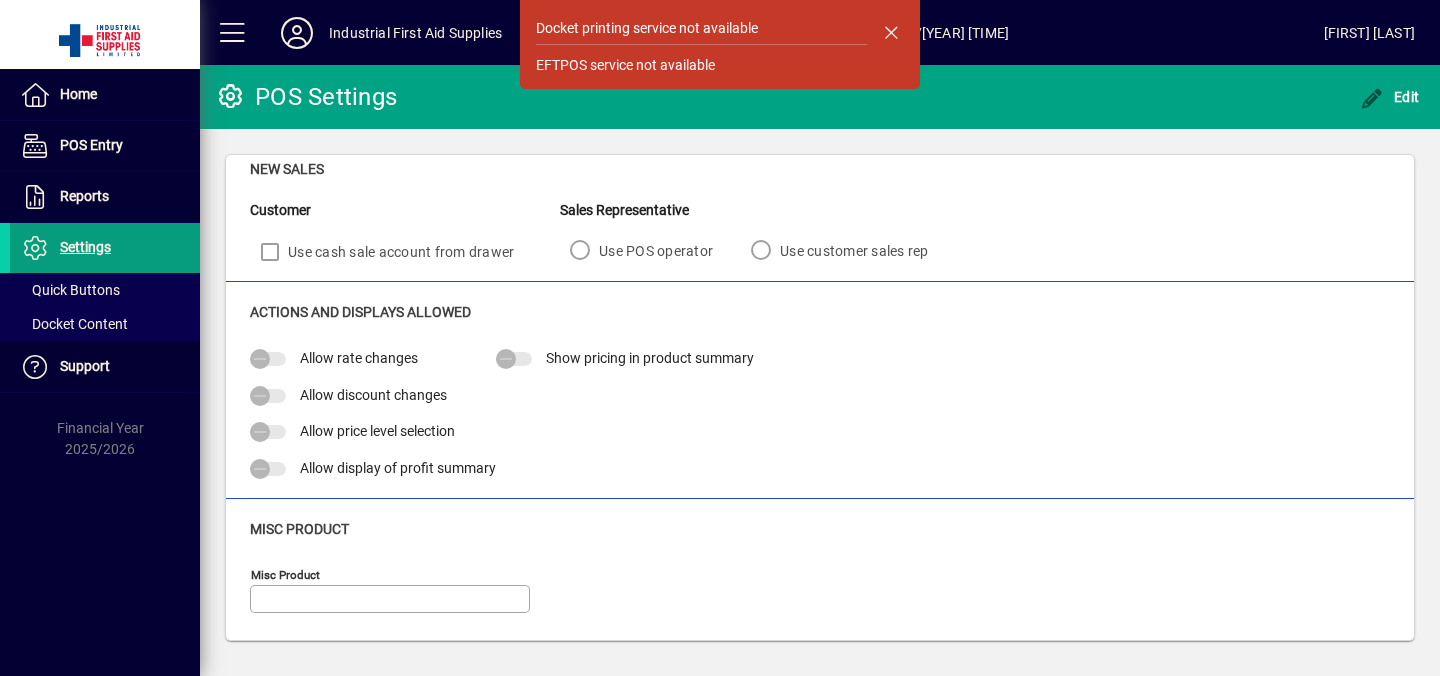 scroll, scrollTop: 0, scrollLeft: 0, axis: both 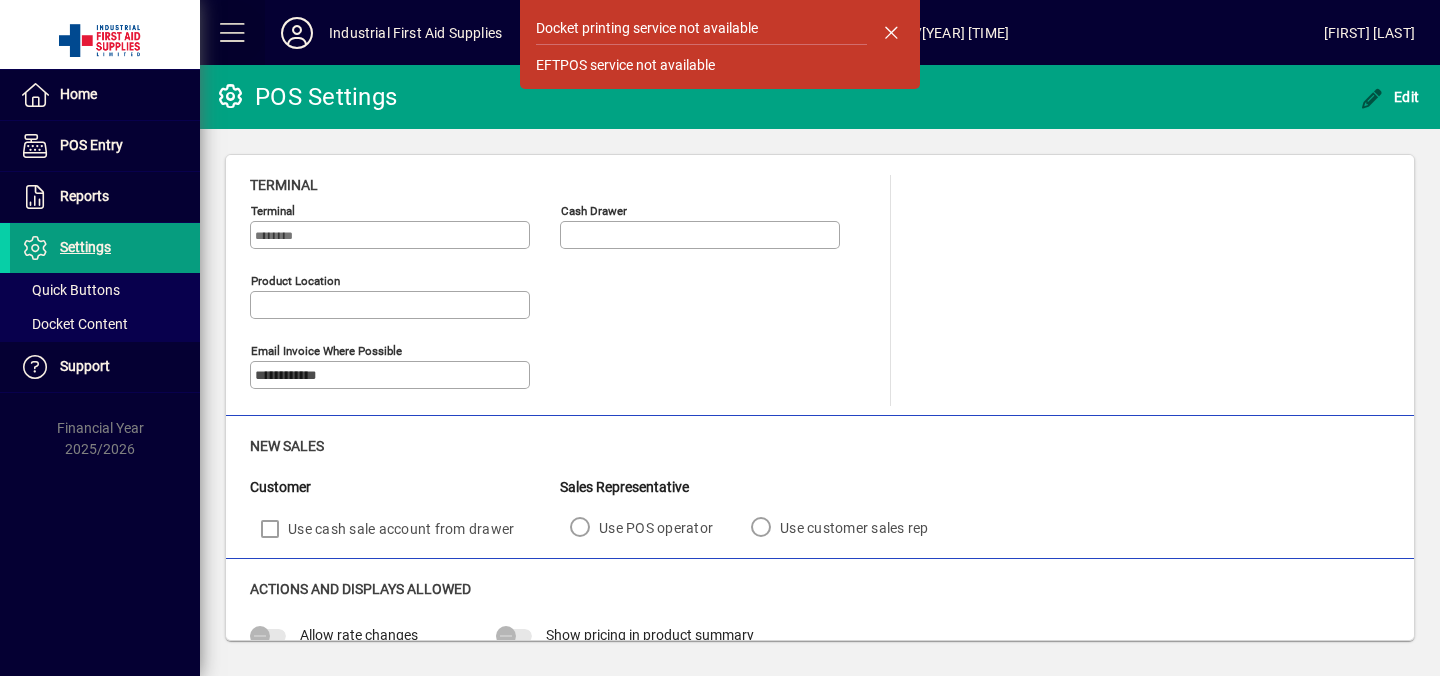 click at bounding box center [233, 33] 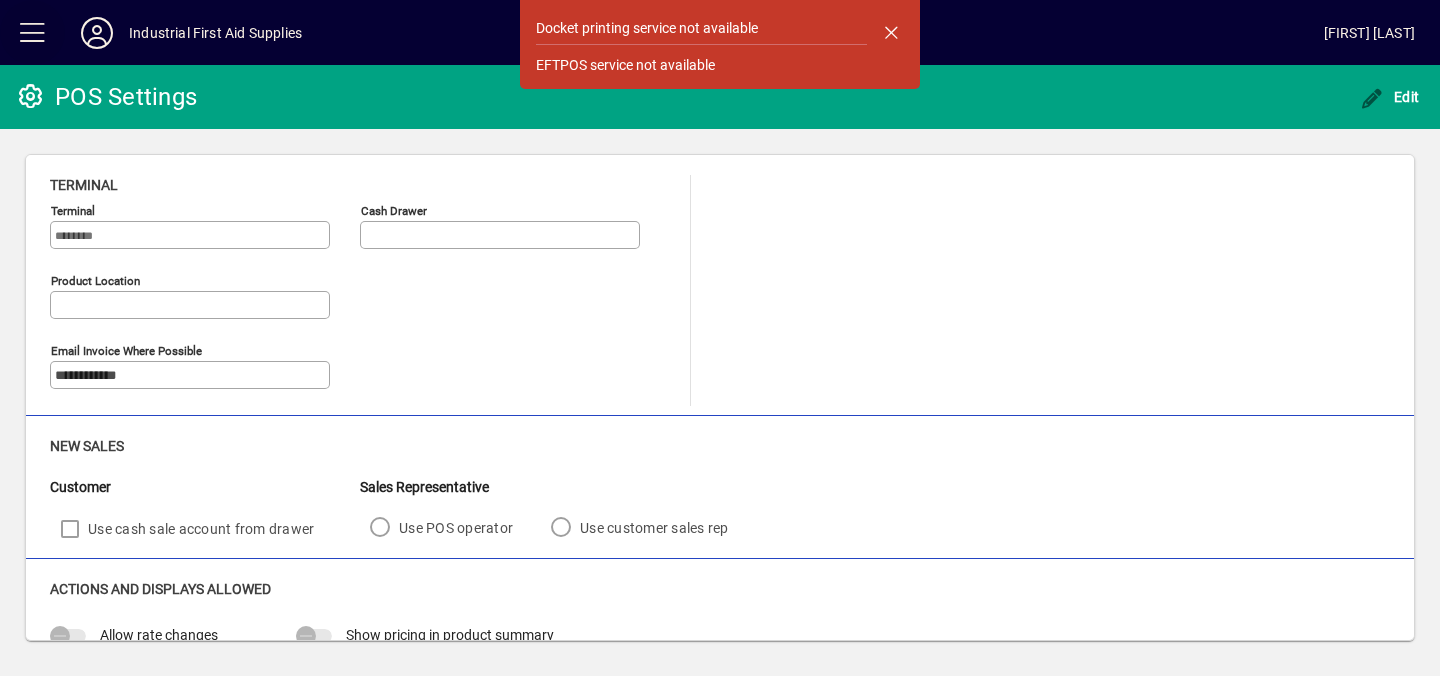 click at bounding box center (33, 33) 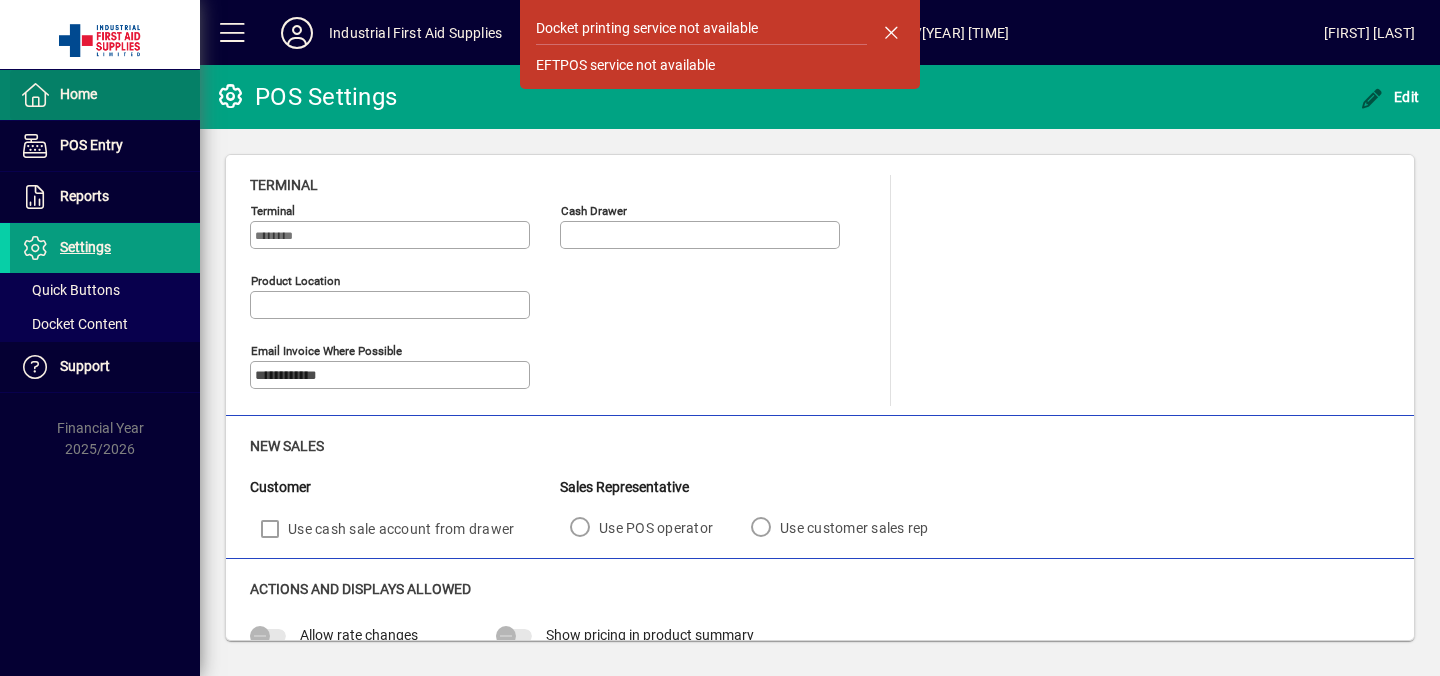 click on "Home" at bounding box center (53, 95) 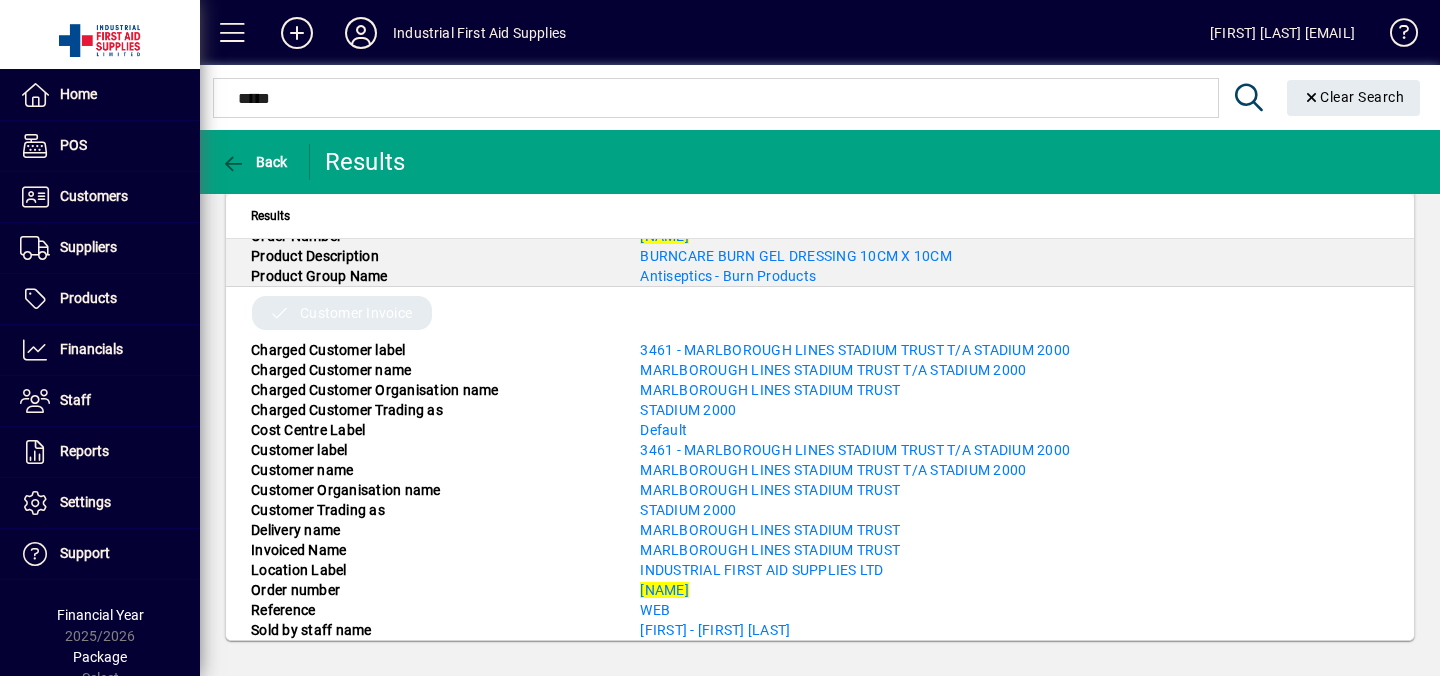 scroll, scrollTop: 2726, scrollLeft: 0, axis: vertical 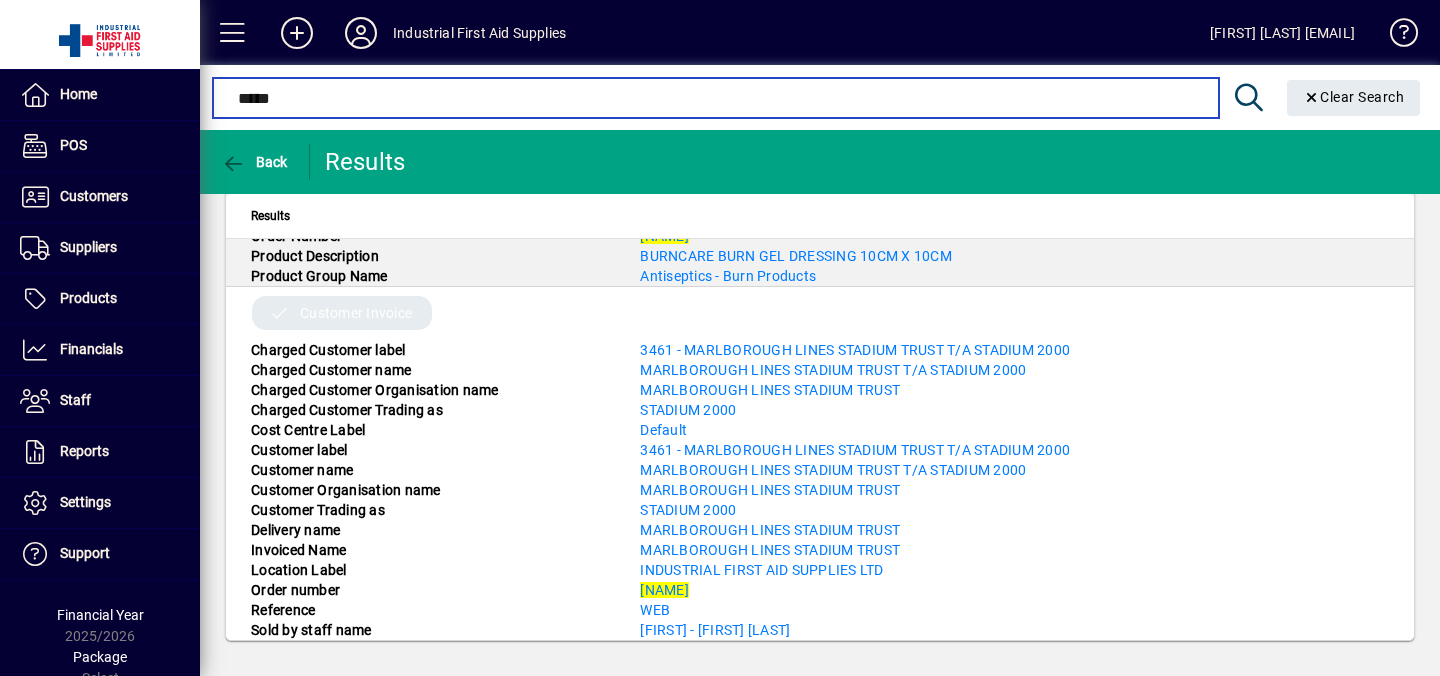 click on "*****" at bounding box center [715, 98] 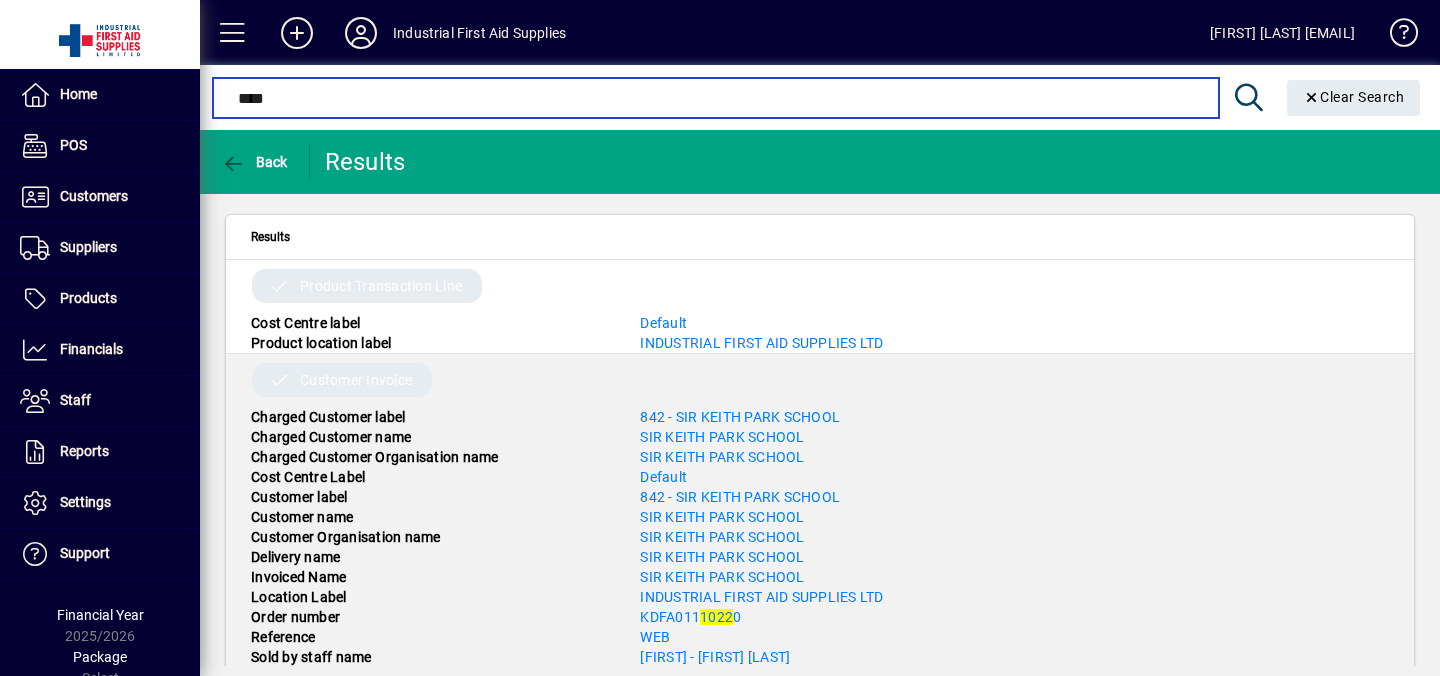 scroll, scrollTop: 0, scrollLeft: 0, axis: both 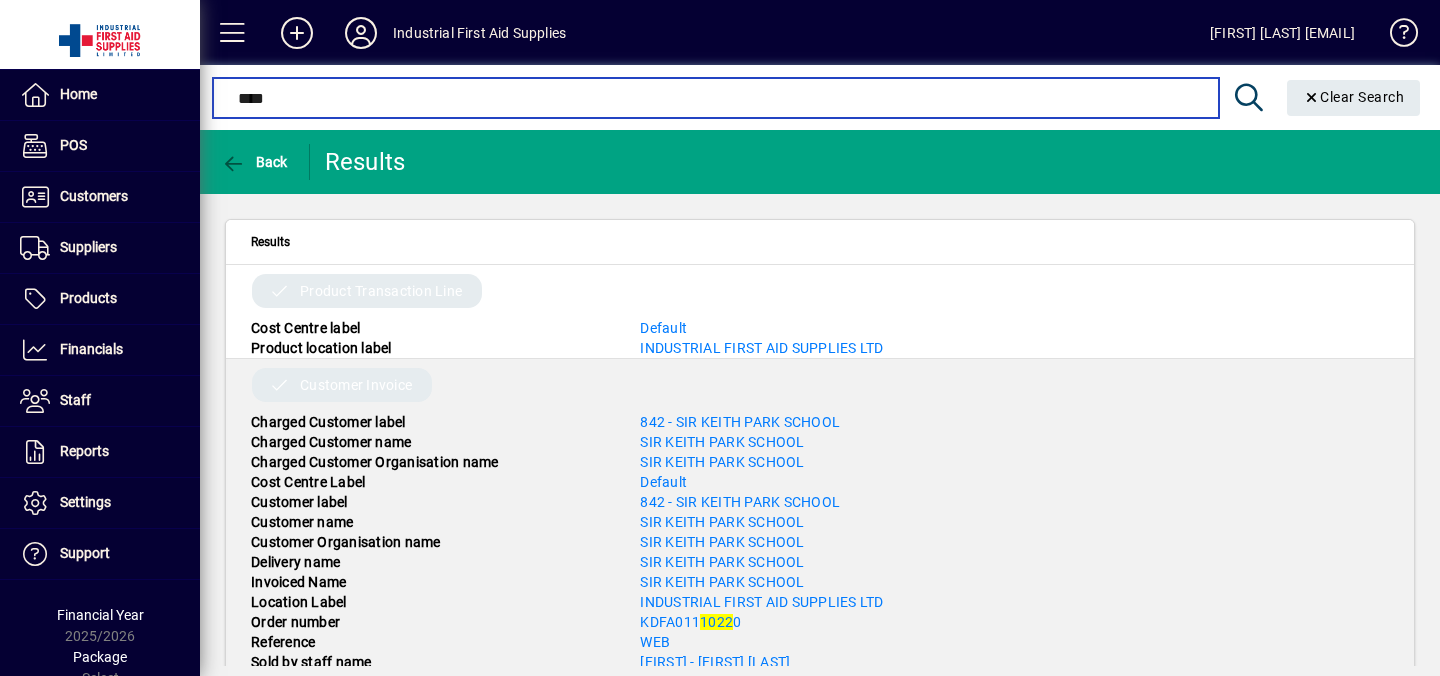 click on "****" at bounding box center (715, 98) 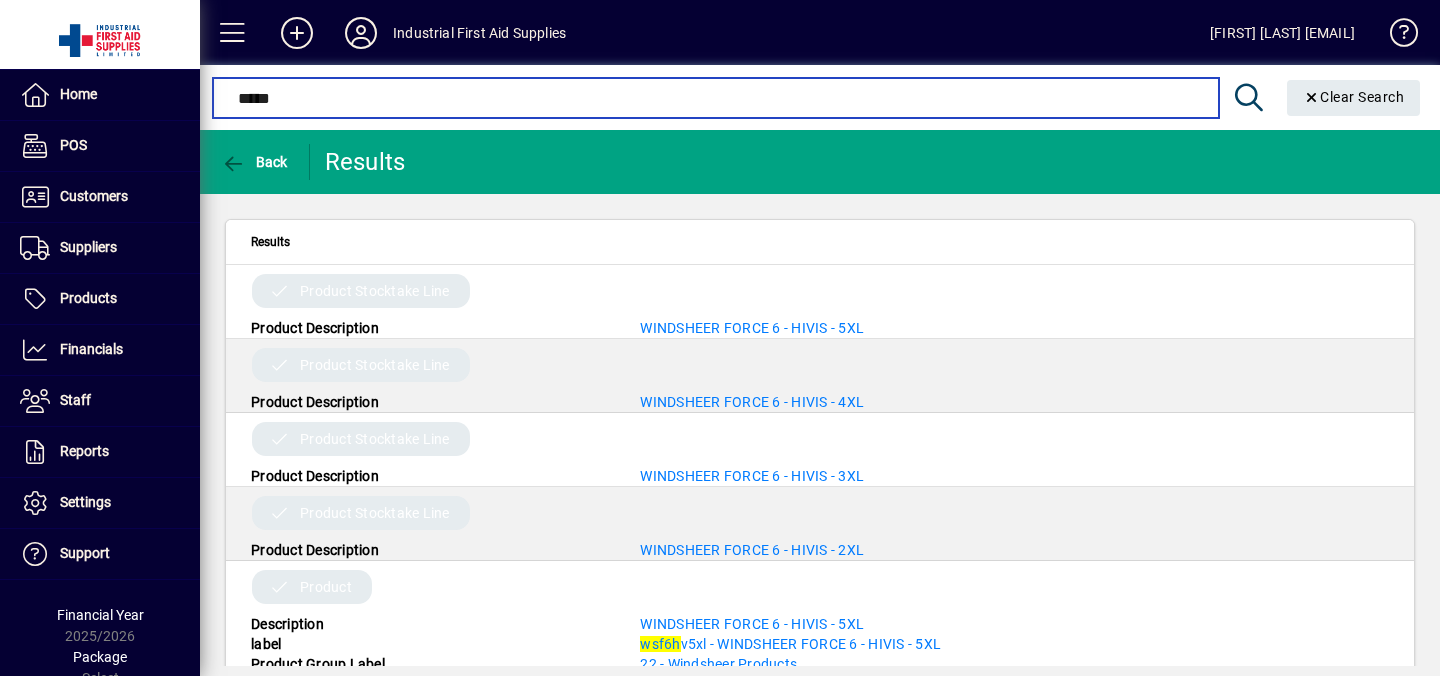 type on "*****" 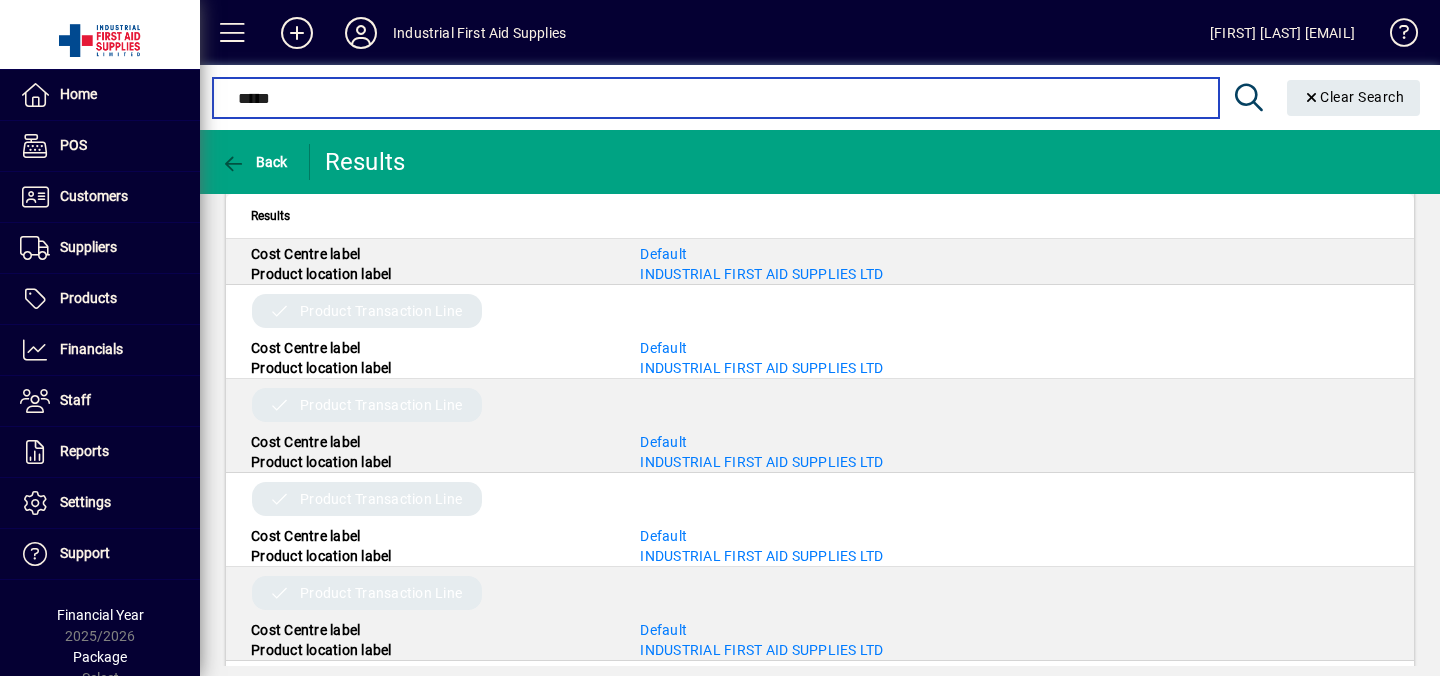 scroll, scrollTop: 3925, scrollLeft: 0, axis: vertical 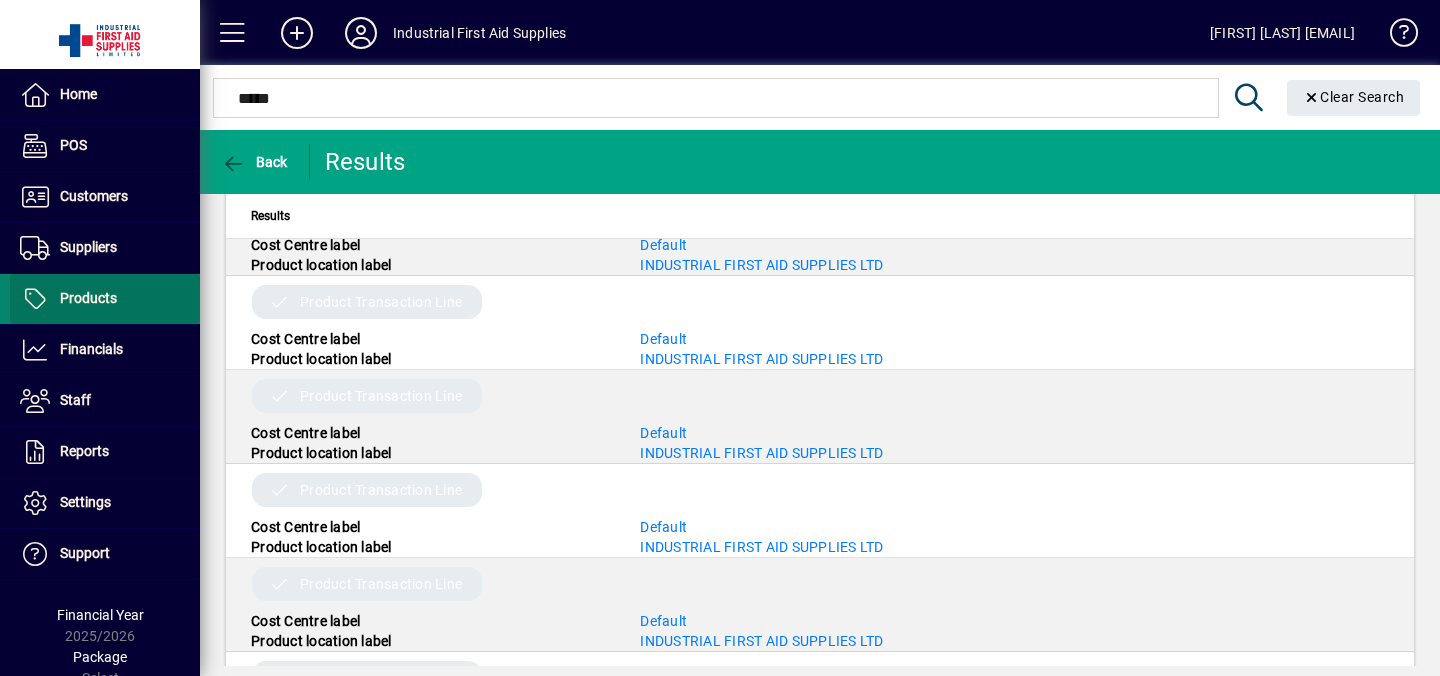 click at bounding box center (105, 299) 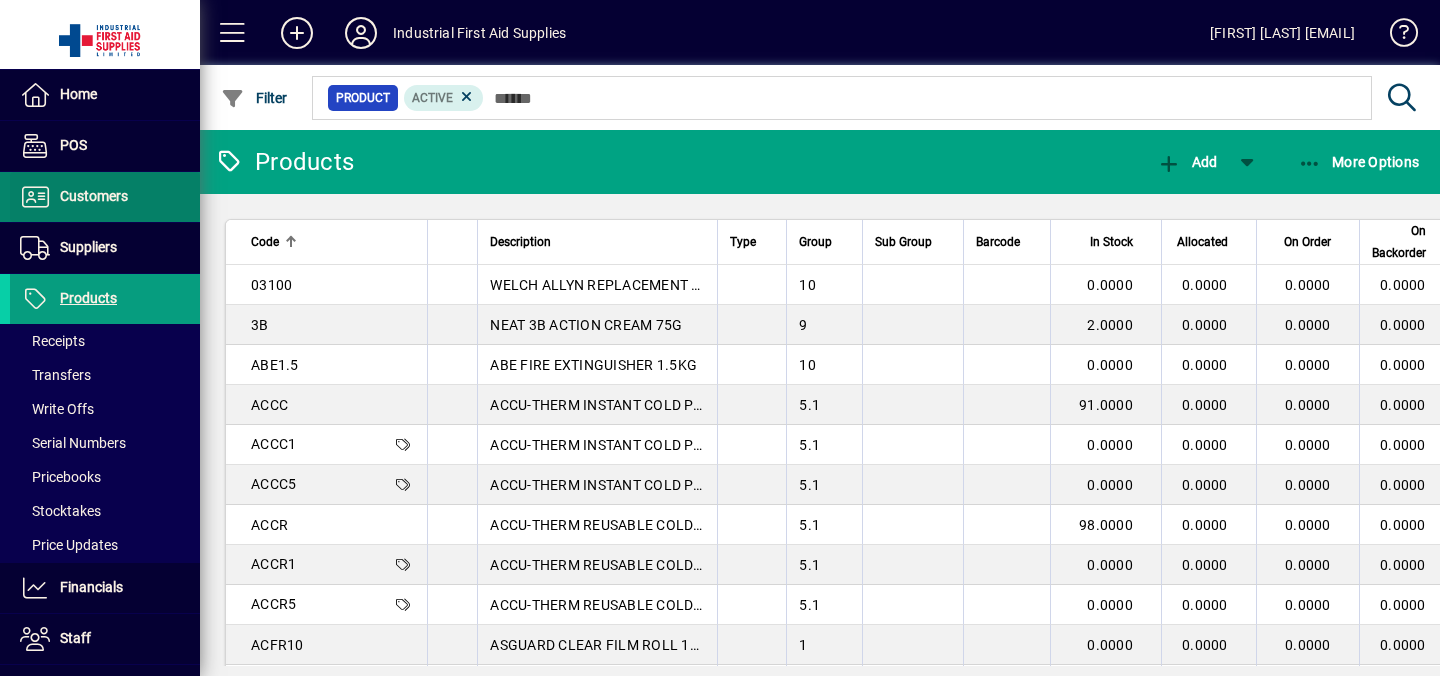 click on "Customers" at bounding box center (94, 196) 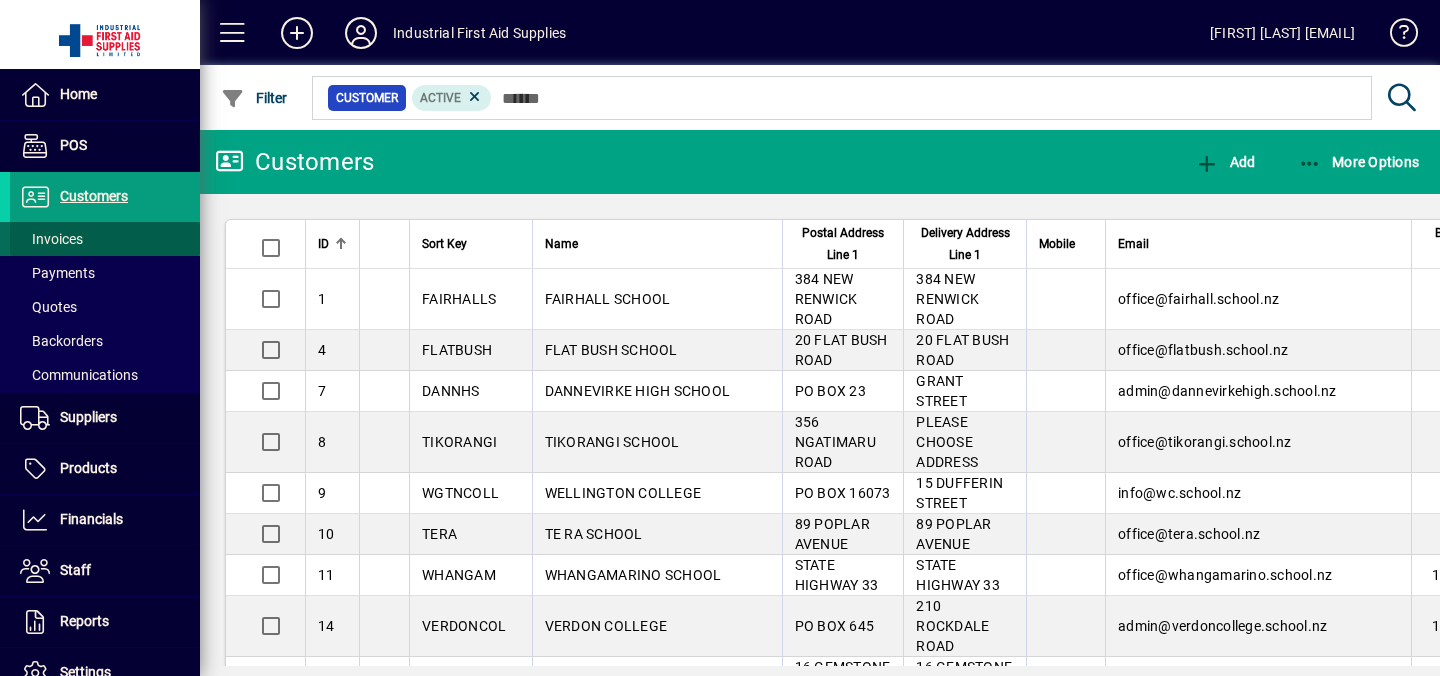 click on "Invoices" at bounding box center (51, 239) 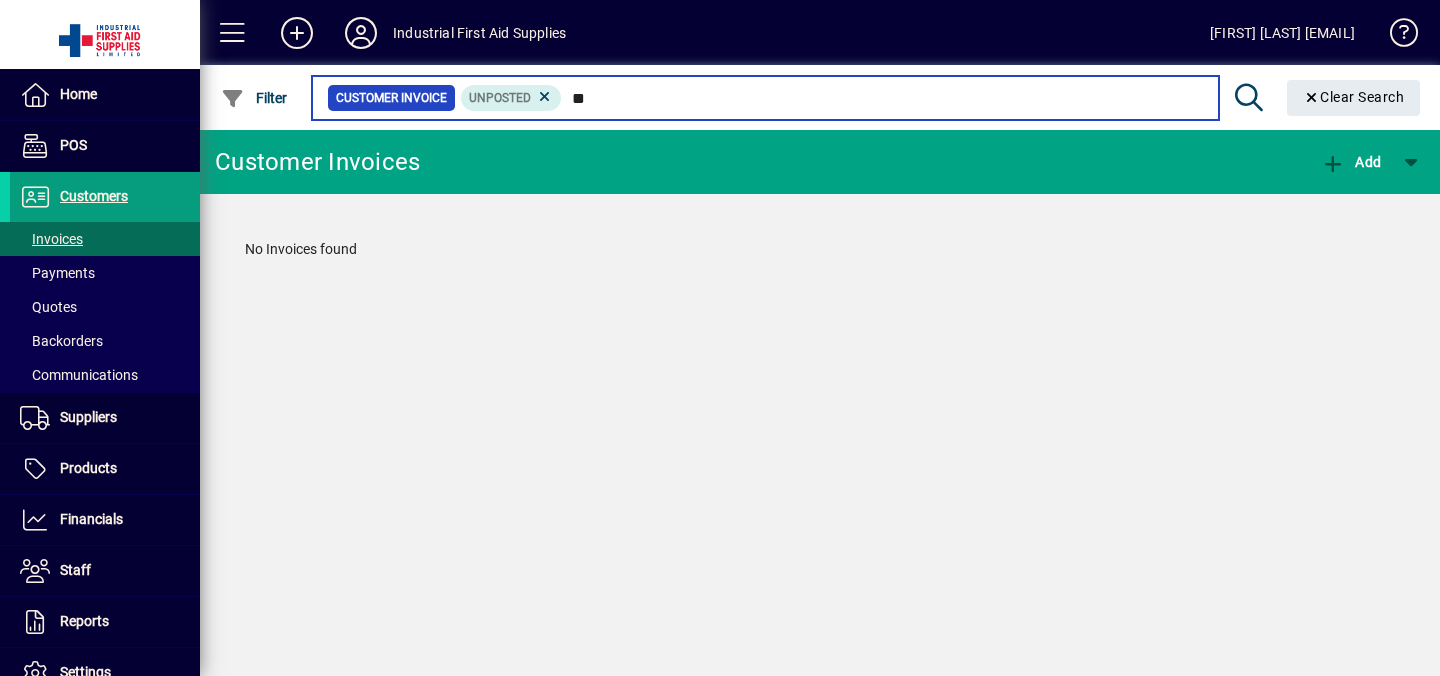 type on "*" 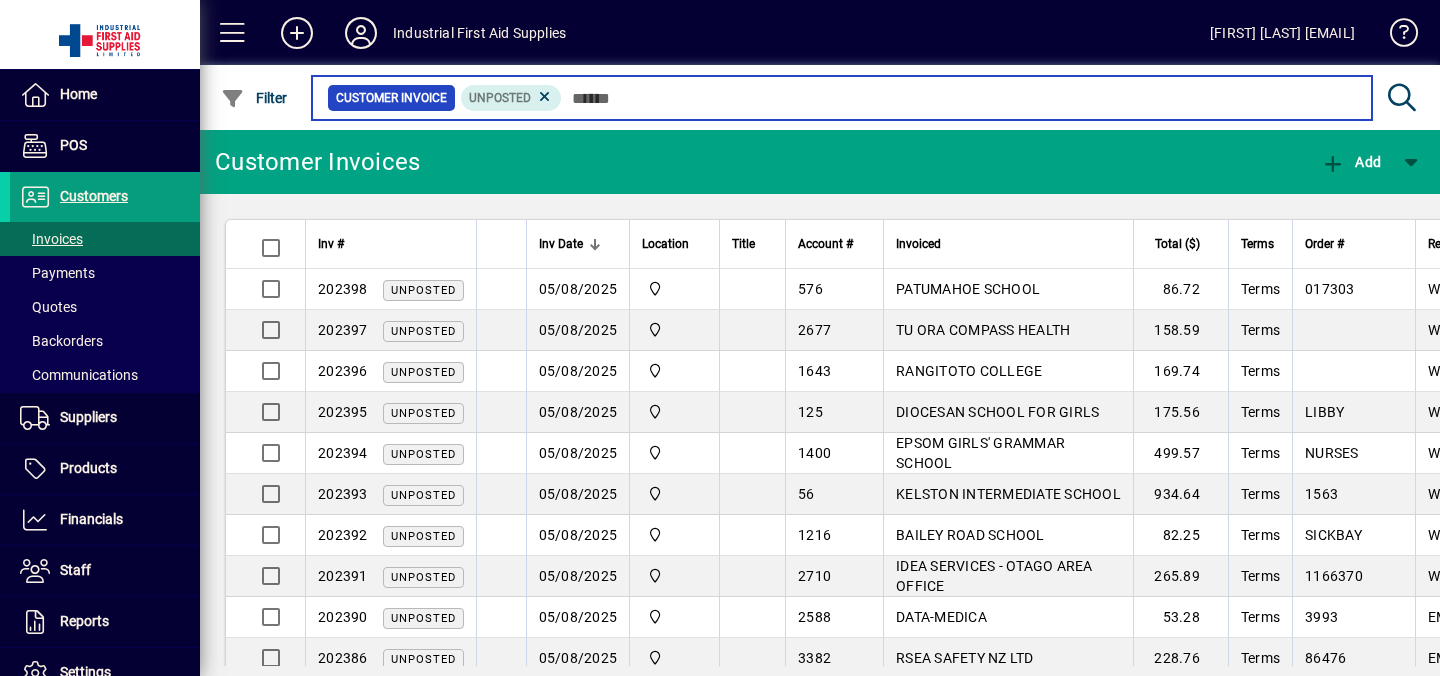 paste on "*****" 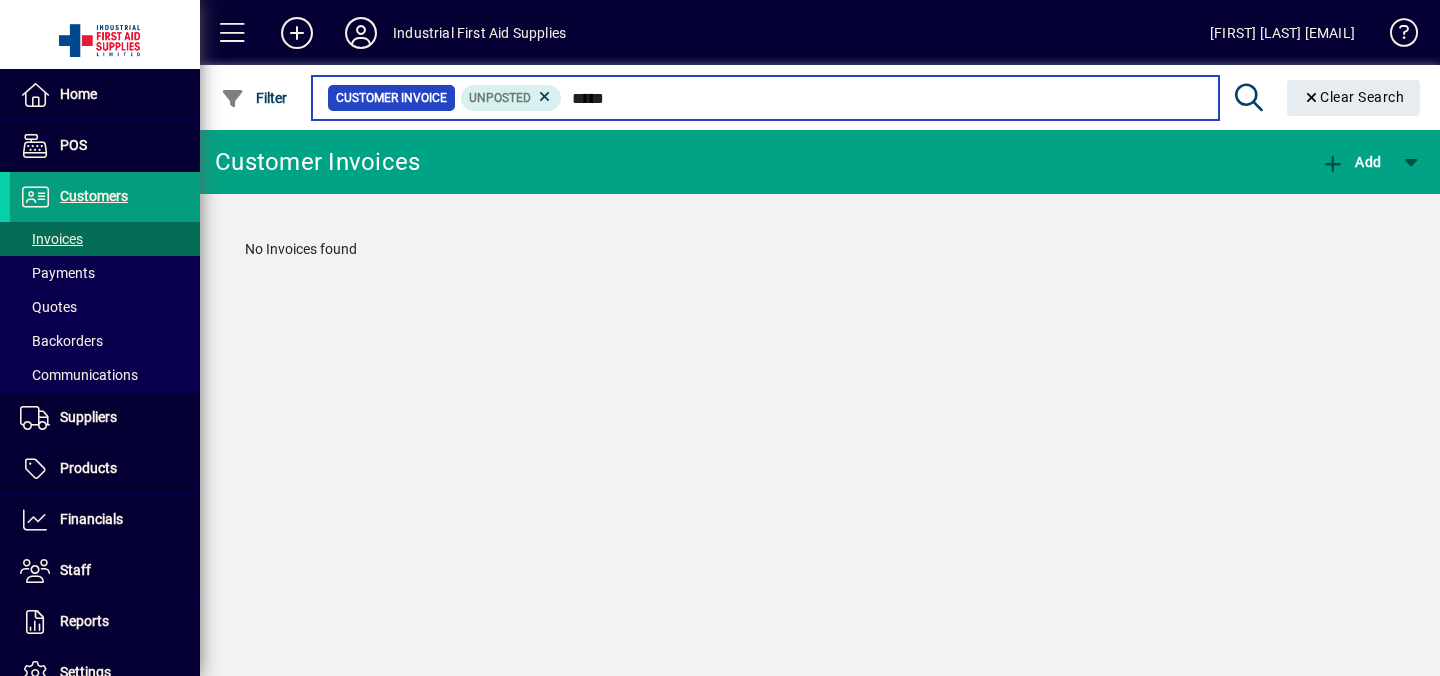 type 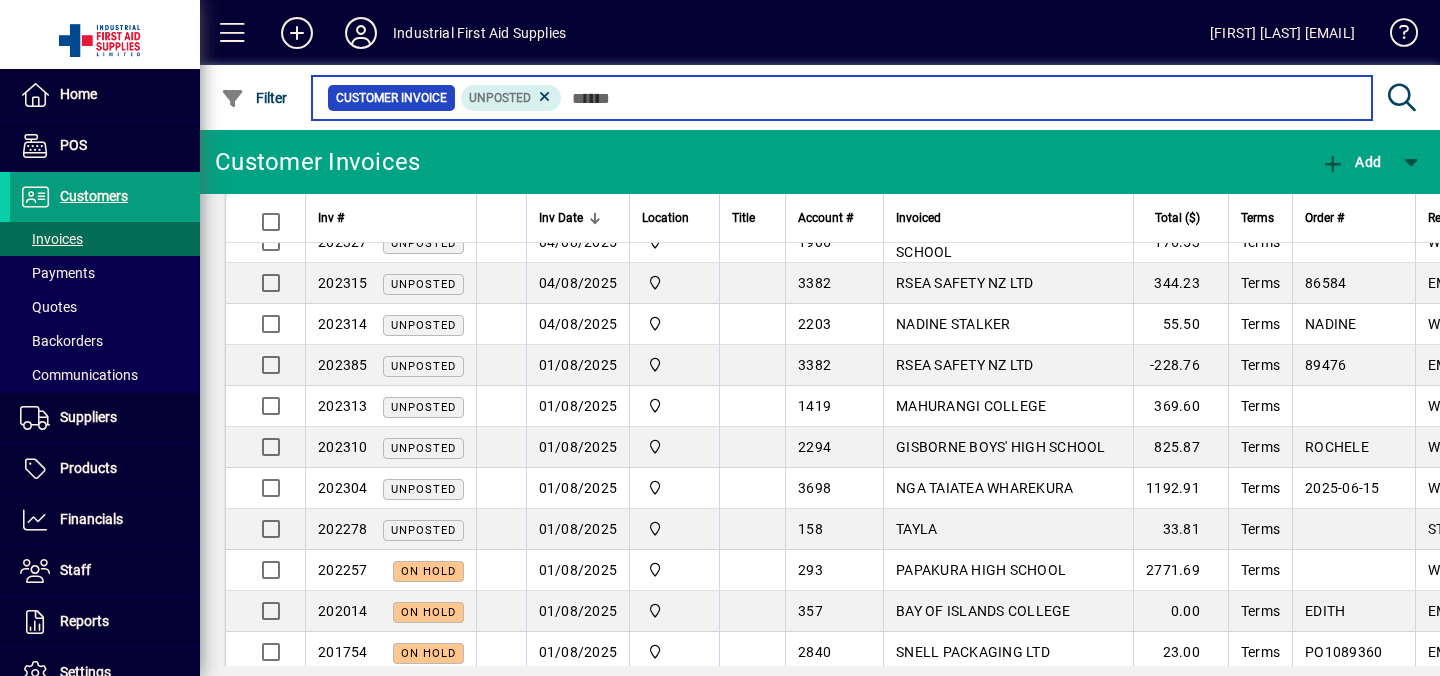 scroll, scrollTop: 1842, scrollLeft: 0, axis: vertical 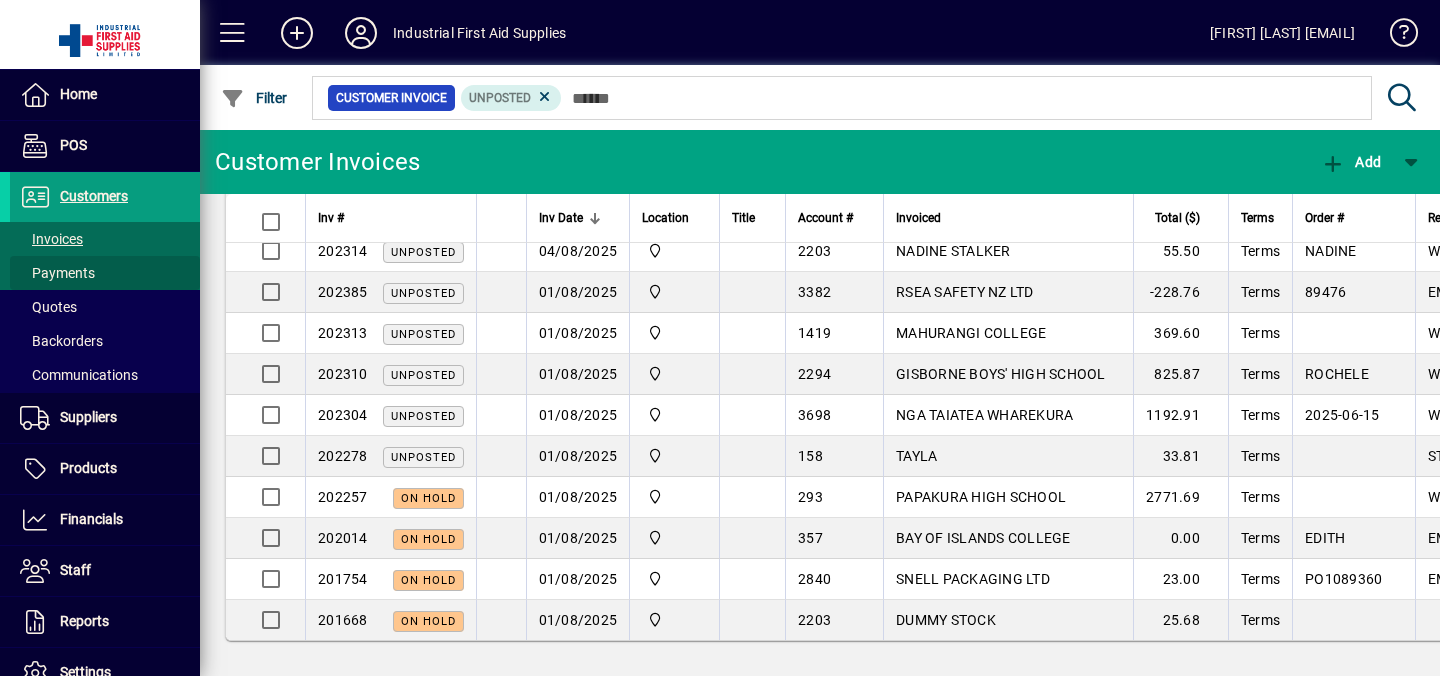 click on "Payments" at bounding box center [57, 273] 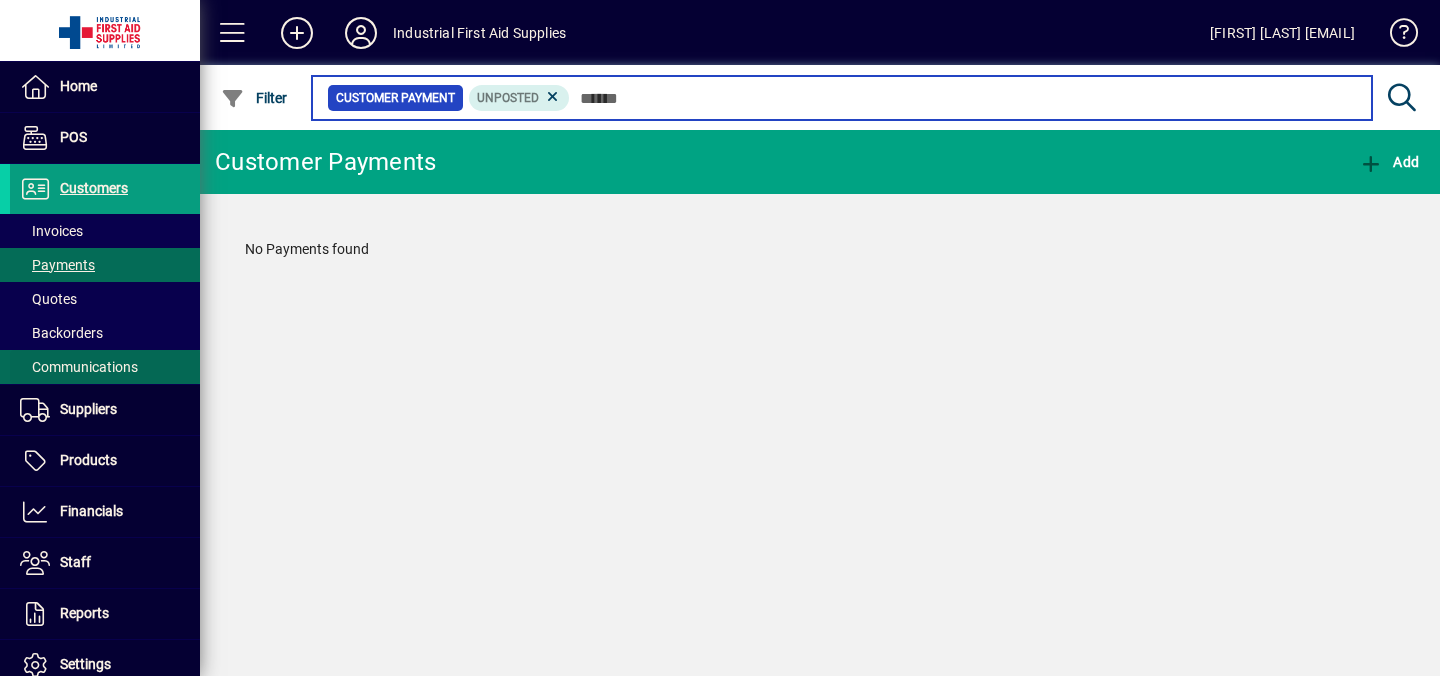 scroll, scrollTop: 10, scrollLeft: 0, axis: vertical 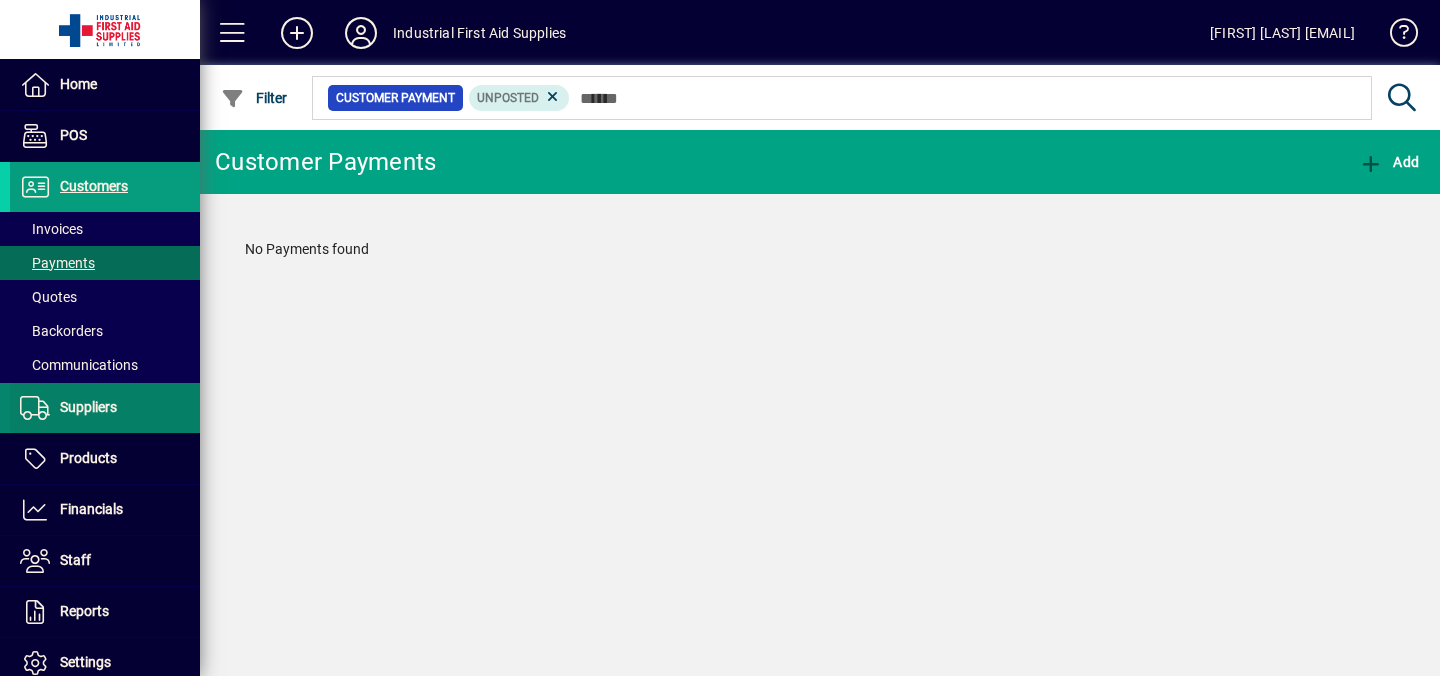 click on "Suppliers" at bounding box center (63, 408) 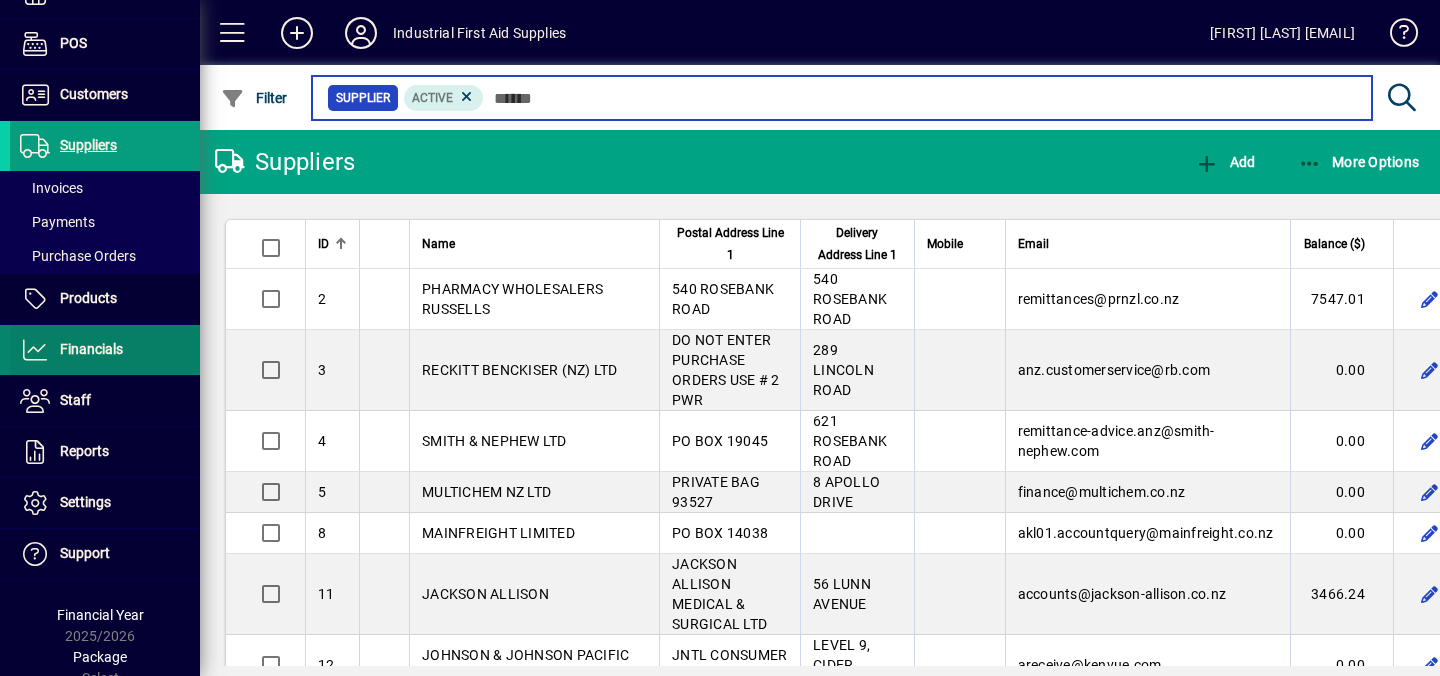 scroll, scrollTop: 115, scrollLeft: 0, axis: vertical 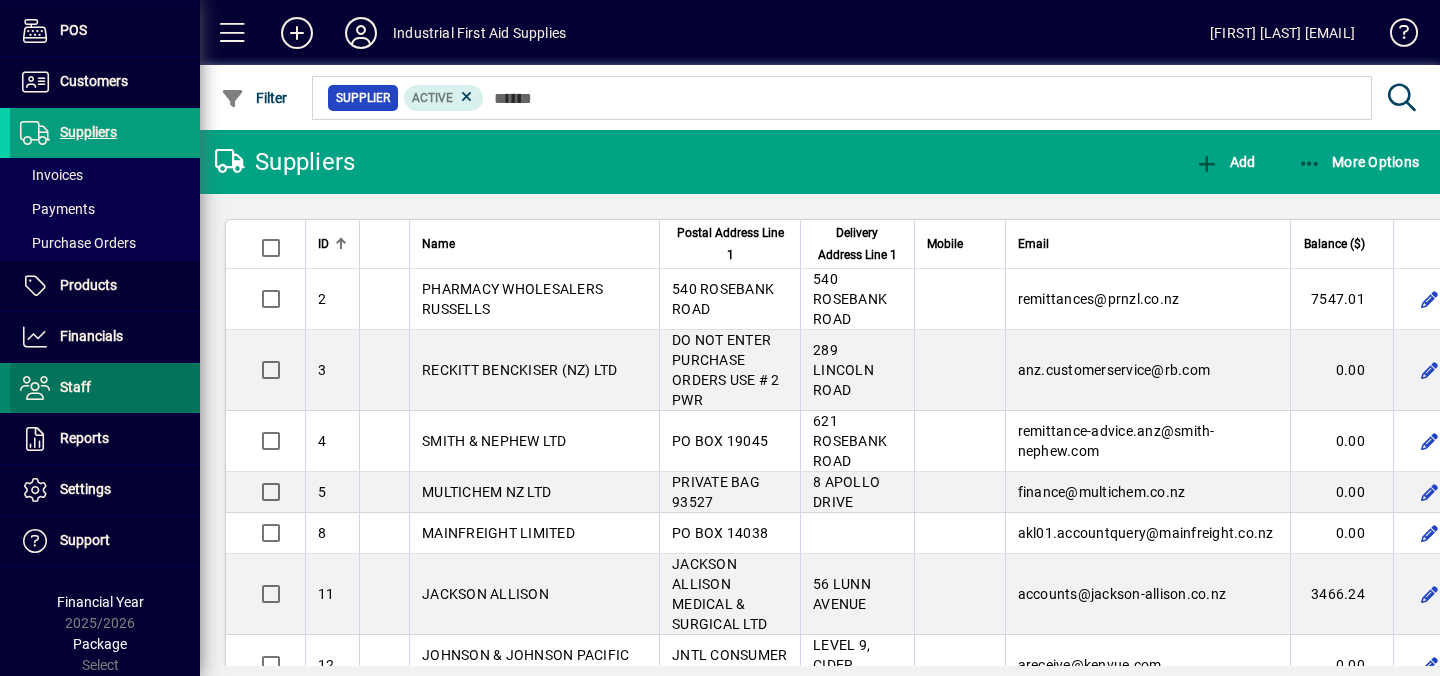 click on "Staff" at bounding box center (75, 387) 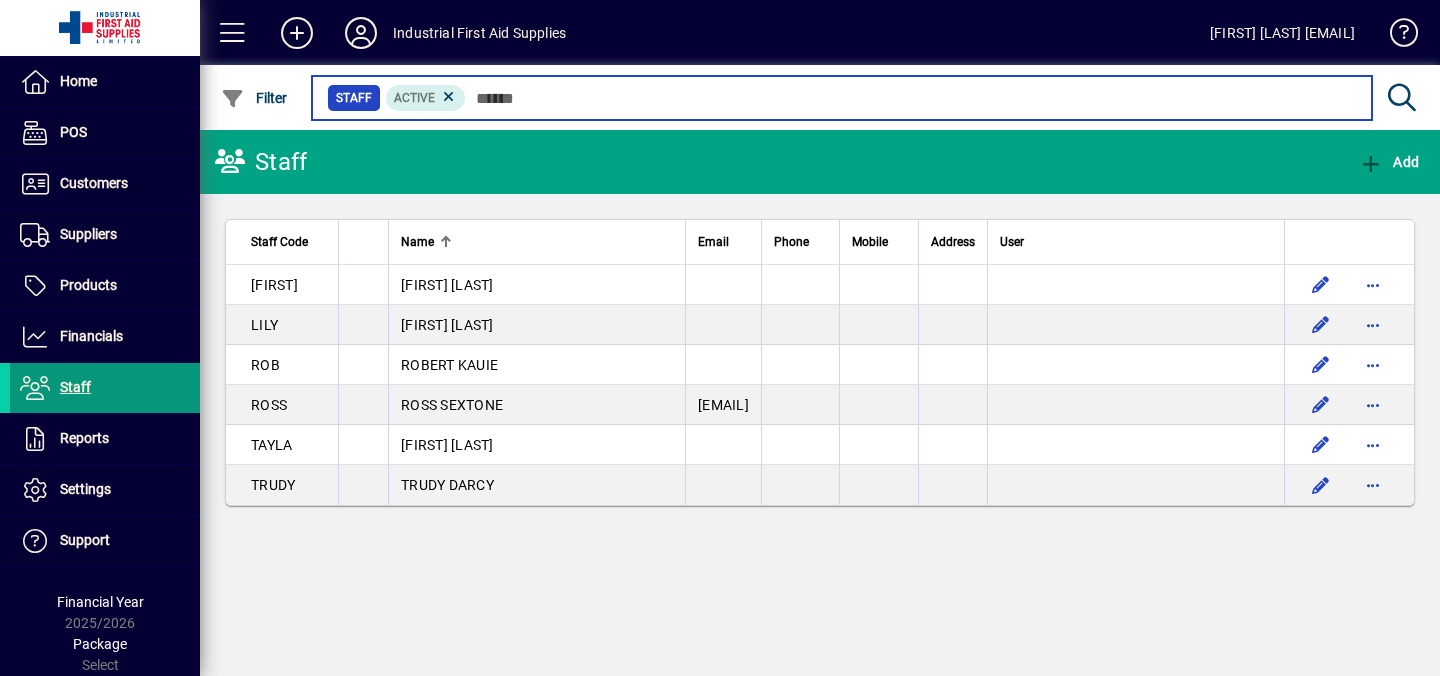 scroll, scrollTop: 13, scrollLeft: 0, axis: vertical 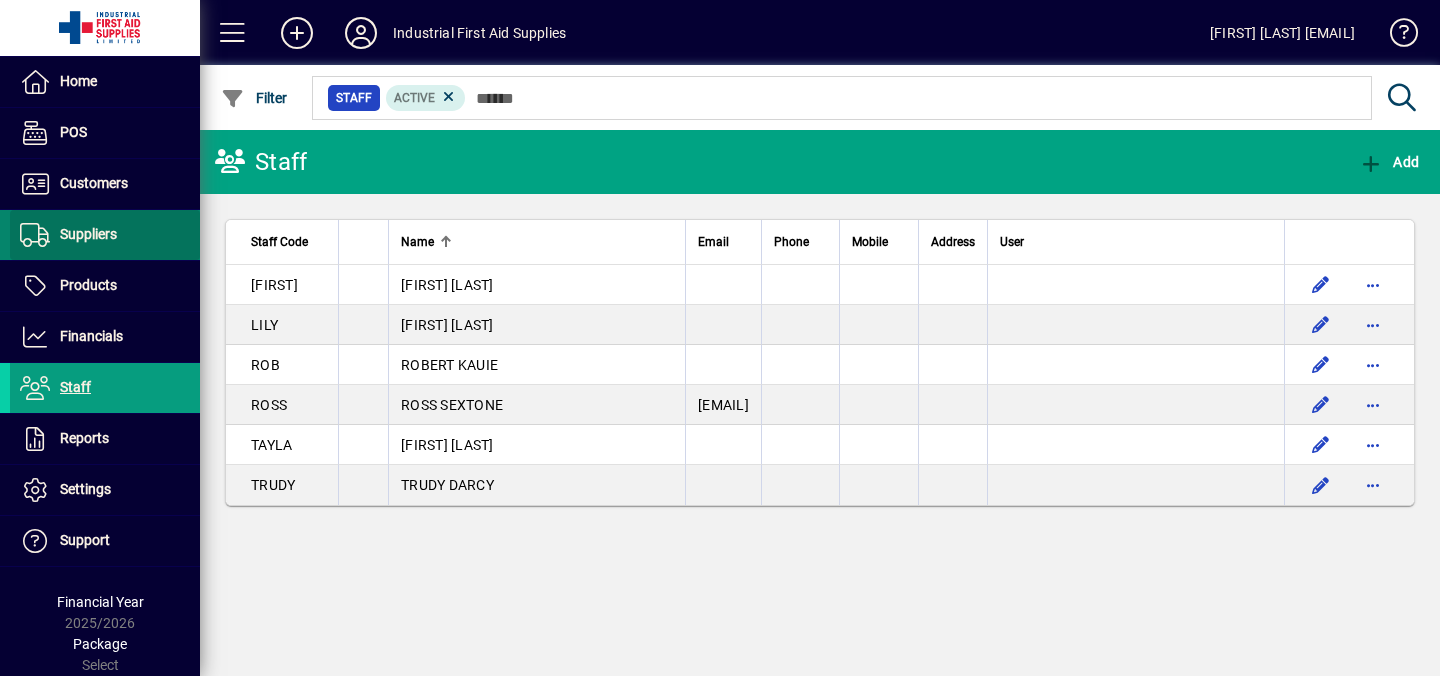 click at bounding box center [105, 235] 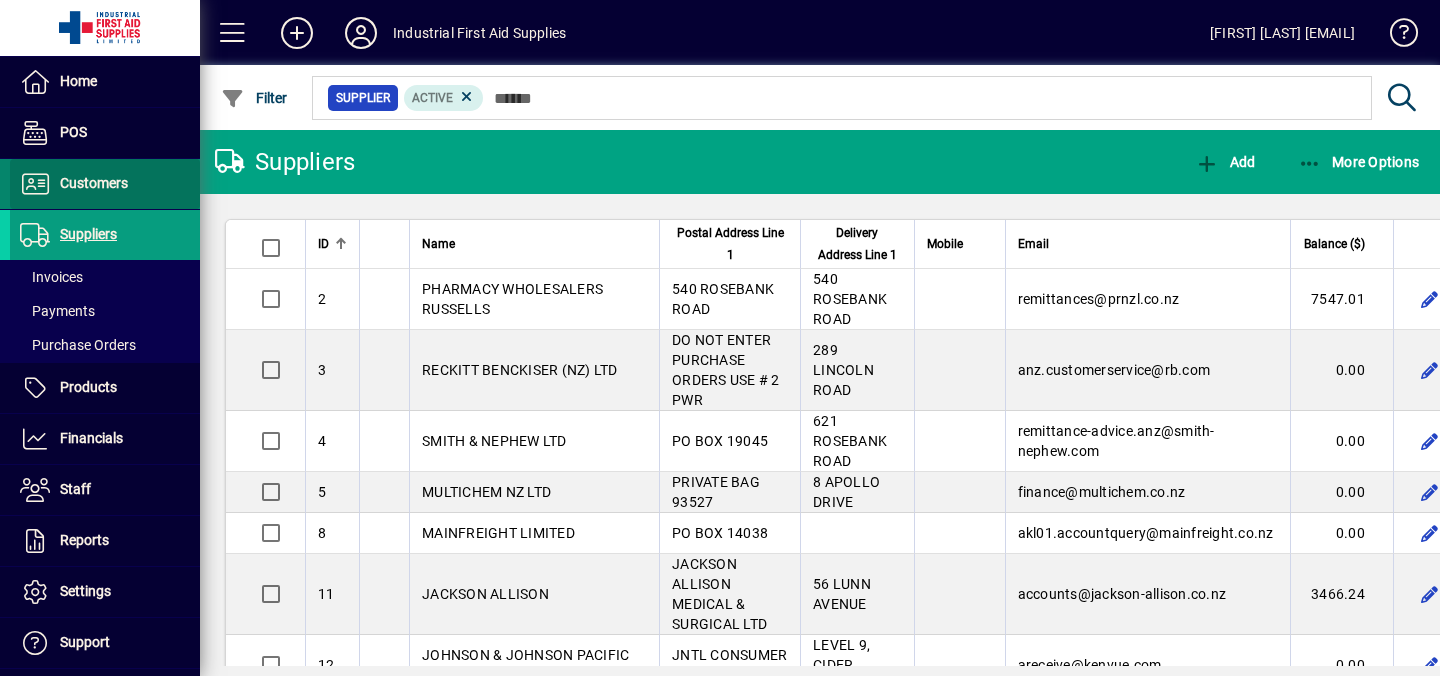 click on "Customers" at bounding box center [69, 184] 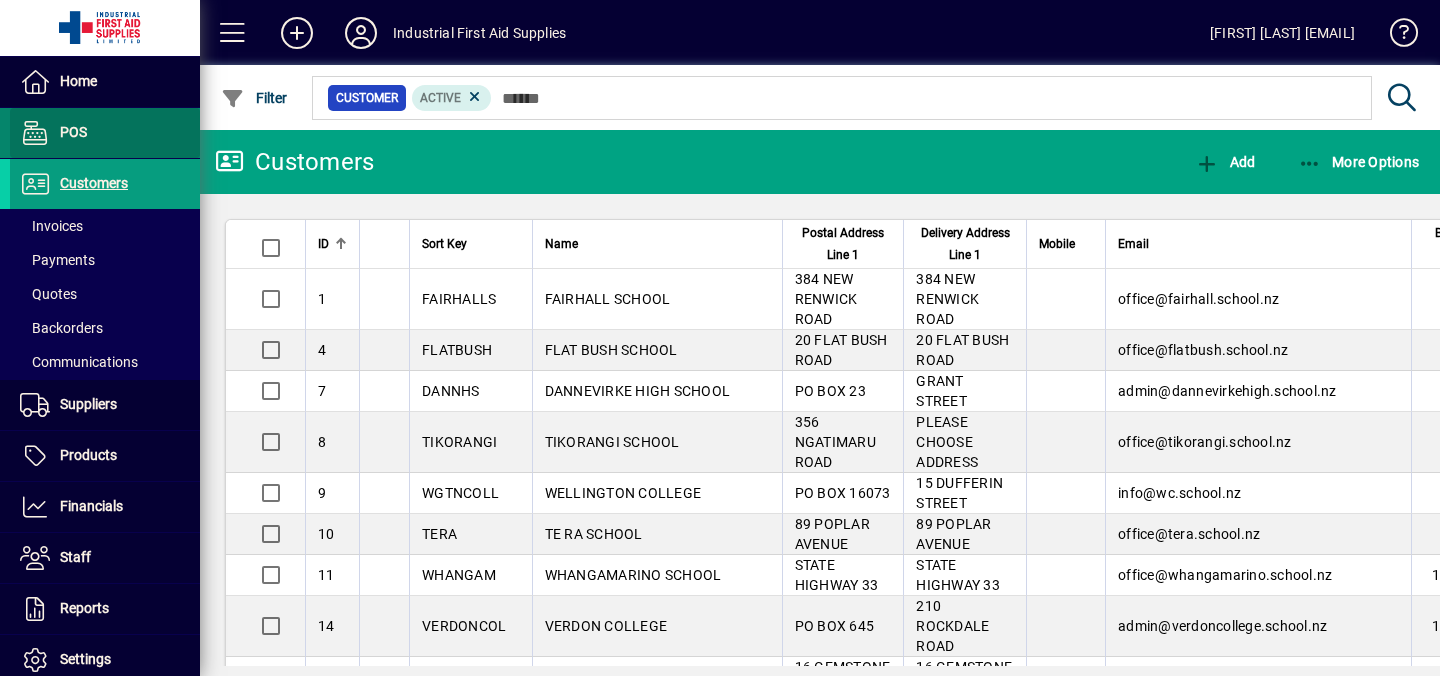 click at bounding box center (105, 133) 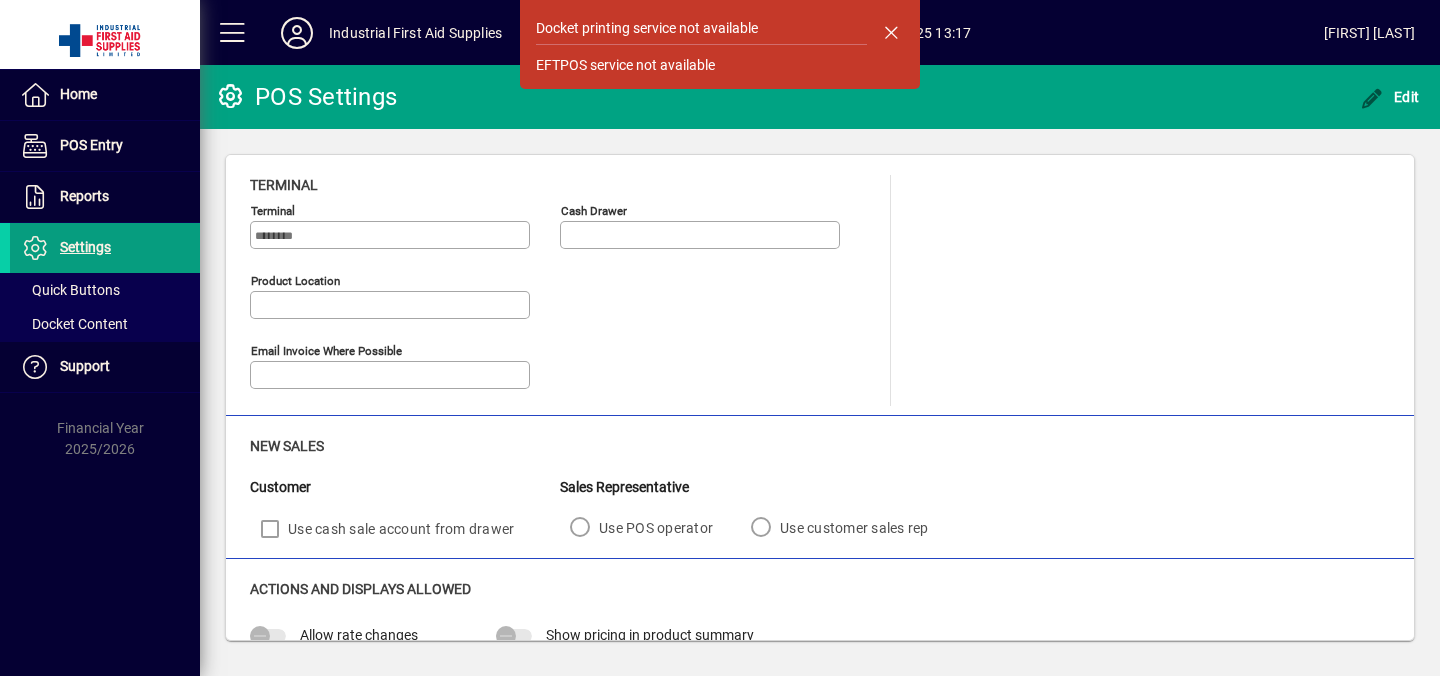 type on "**********" 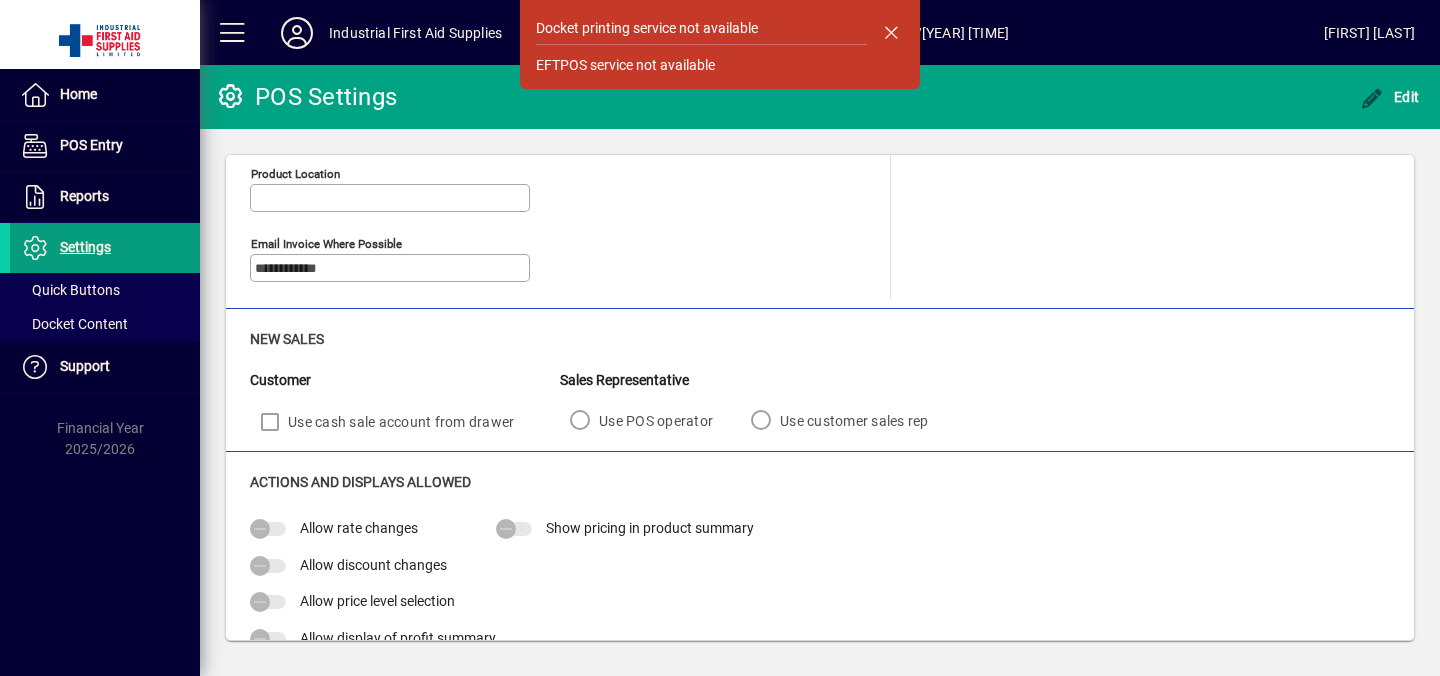 scroll, scrollTop: 0, scrollLeft: 0, axis: both 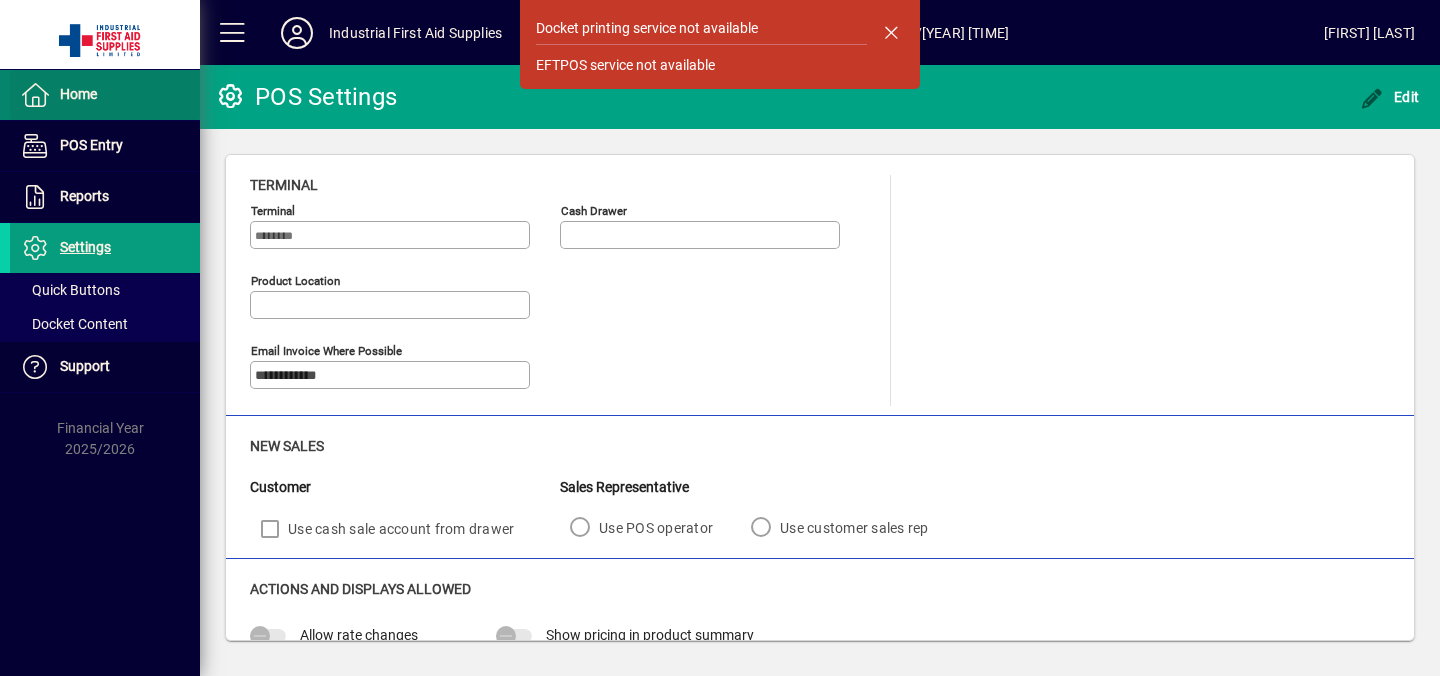click at bounding box center [105, 95] 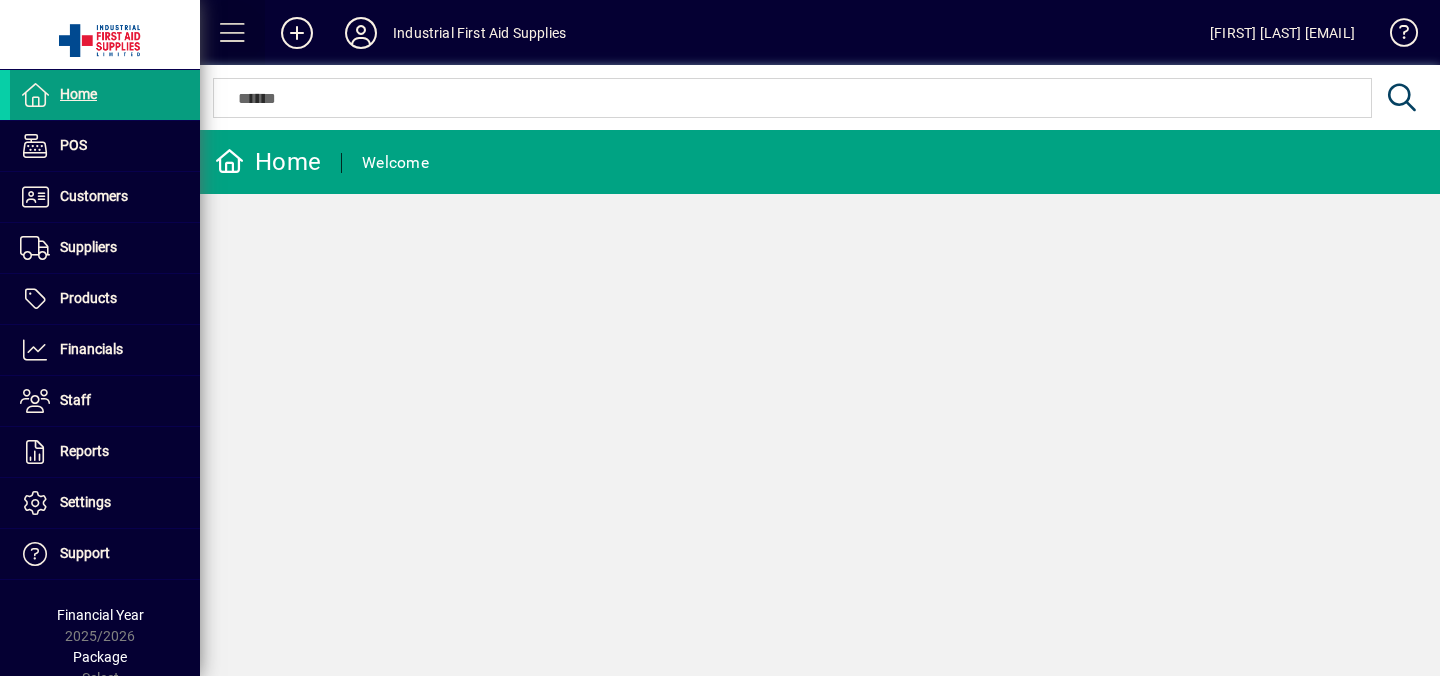 click at bounding box center (233, 33) 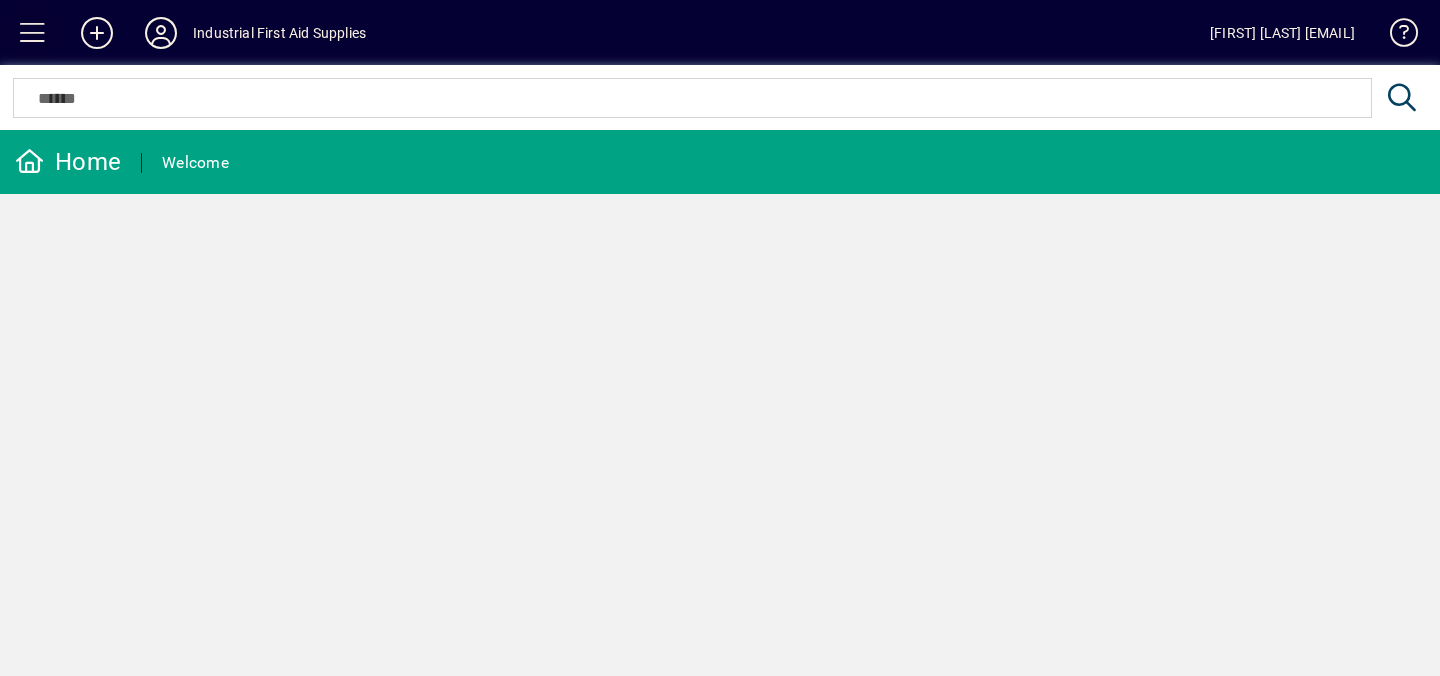 click at bounding box center [33, 33] 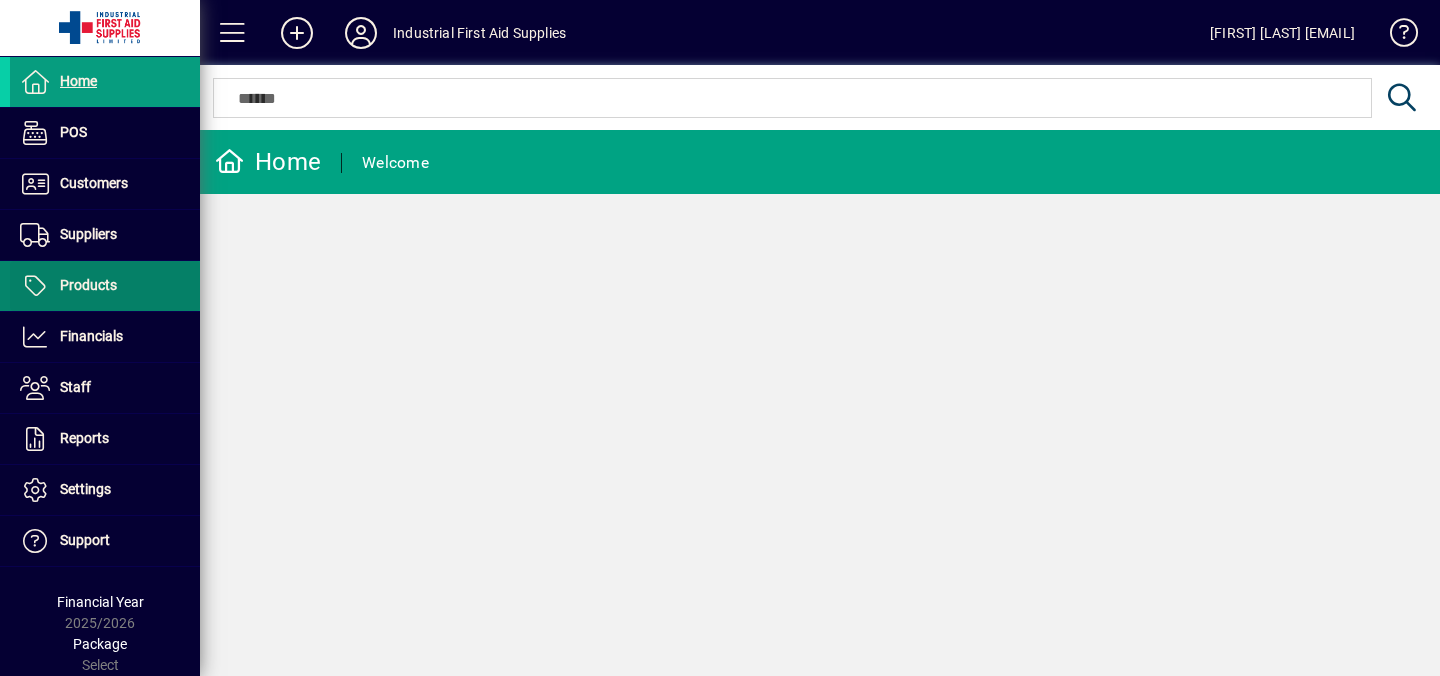 scroll, scrollTop: 5, scrollLeft: 0, axis: vertical 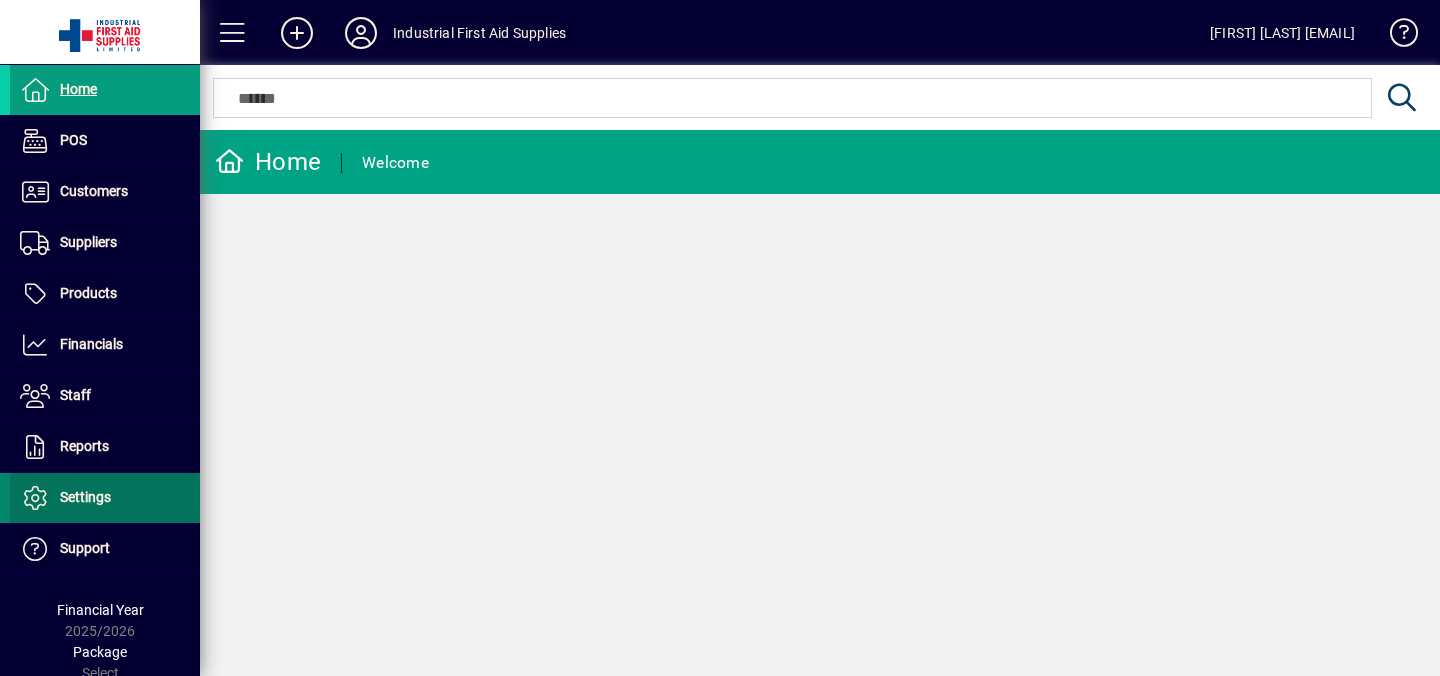 click at bounding box center (105, 498) 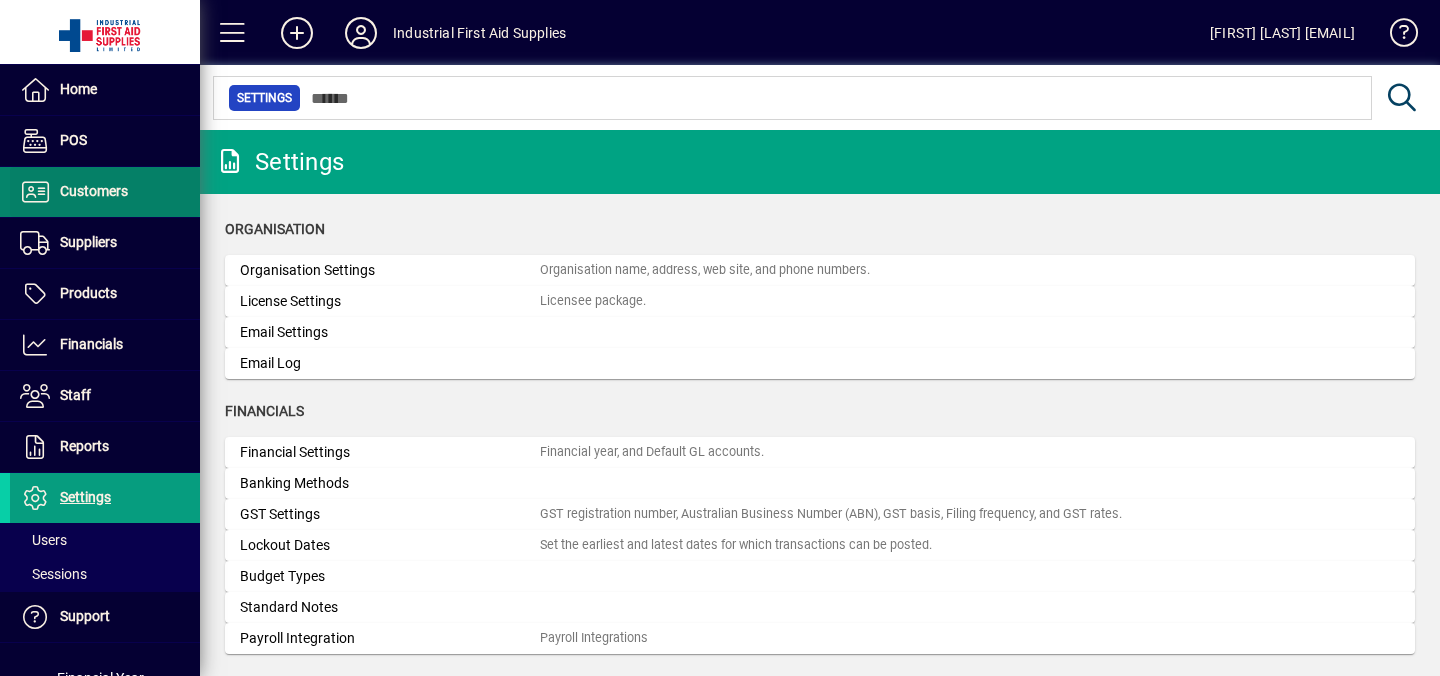 click on "Customers" at bounding box center [69, 192] 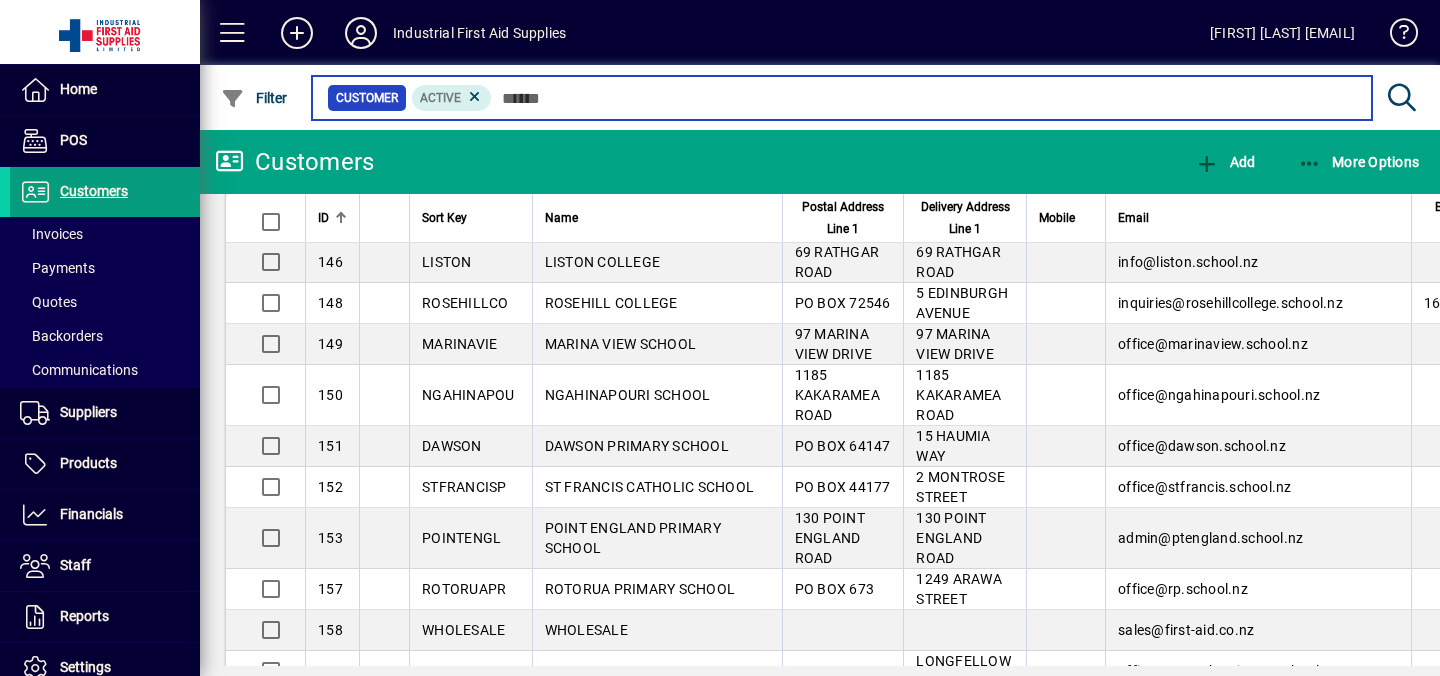 scroll, scrollTop: 4364, scrollLeft: 0, axis: vertical 